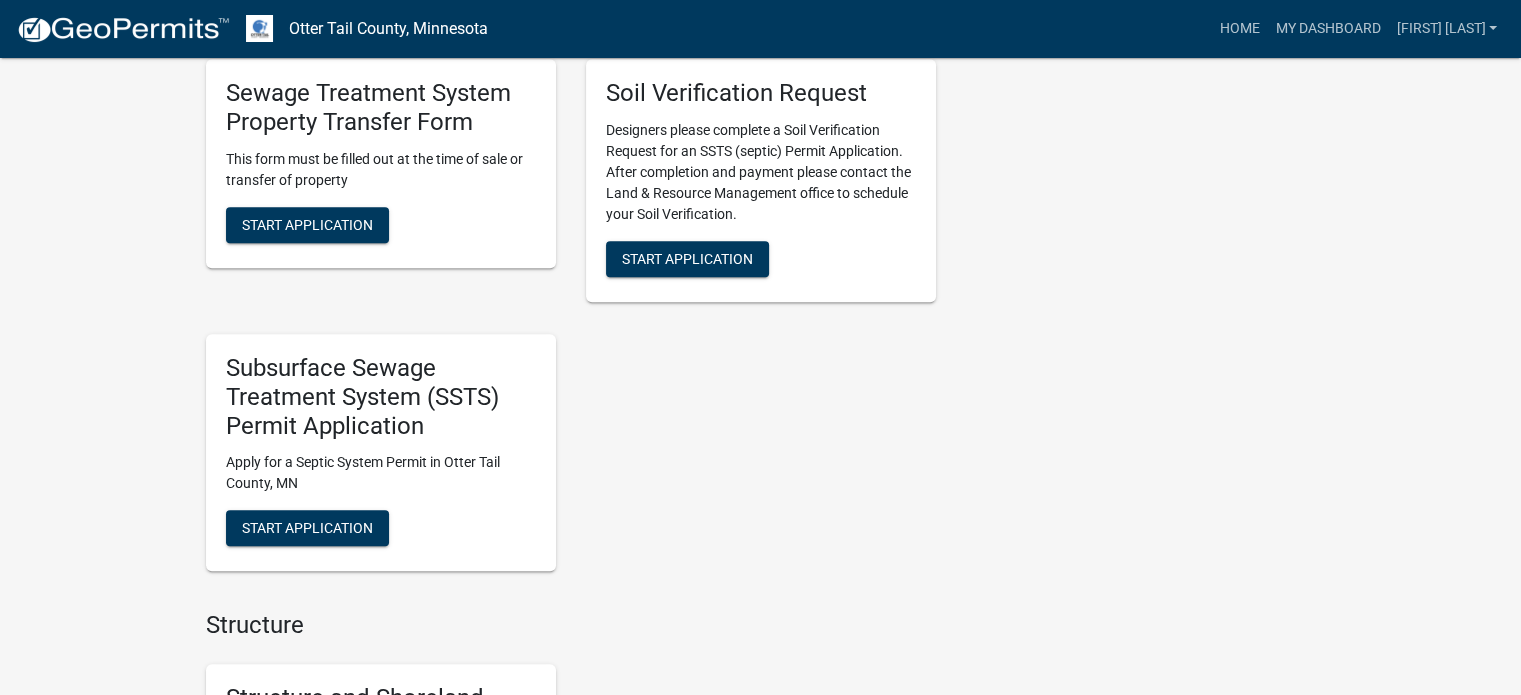 scroll, scrollTop: 1200, scrollLeft: 0, axis: vertical 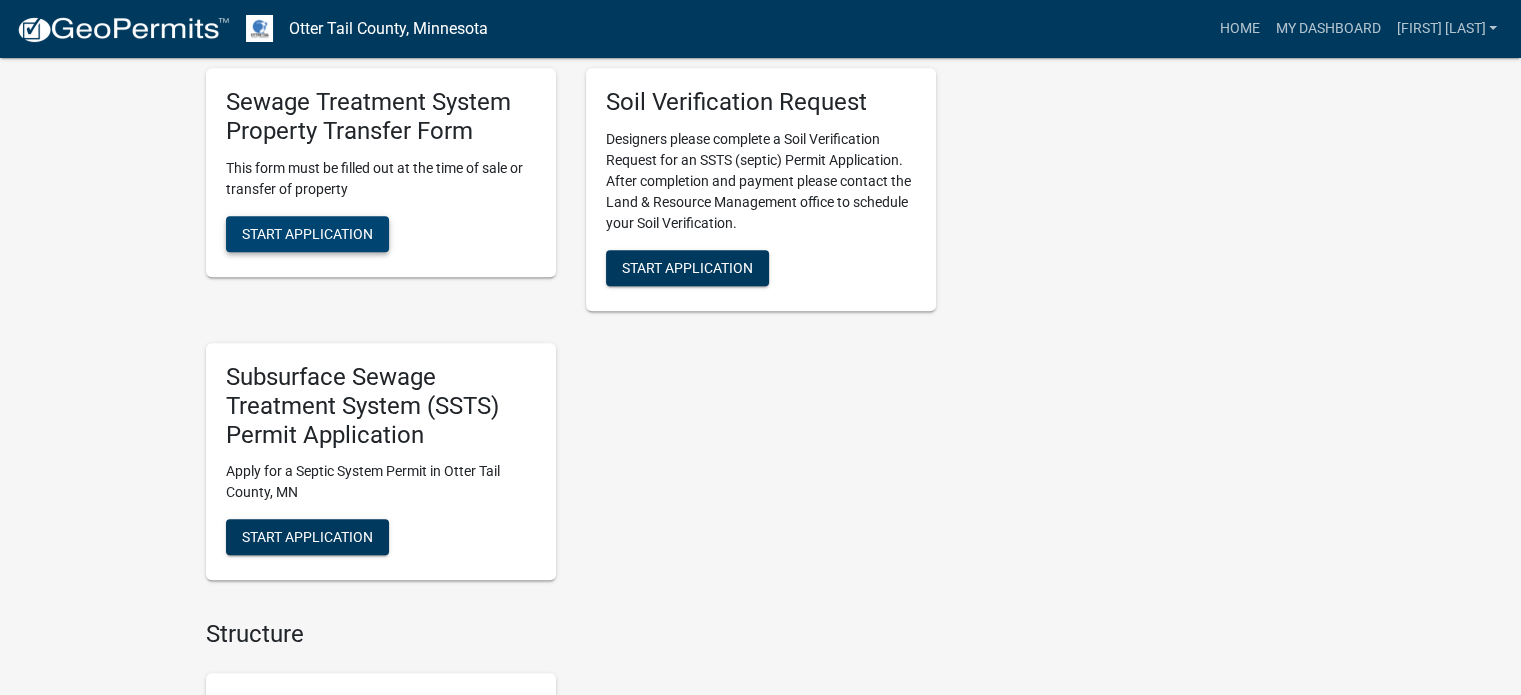 click on "Start Application" at bounding box center [307, 233] 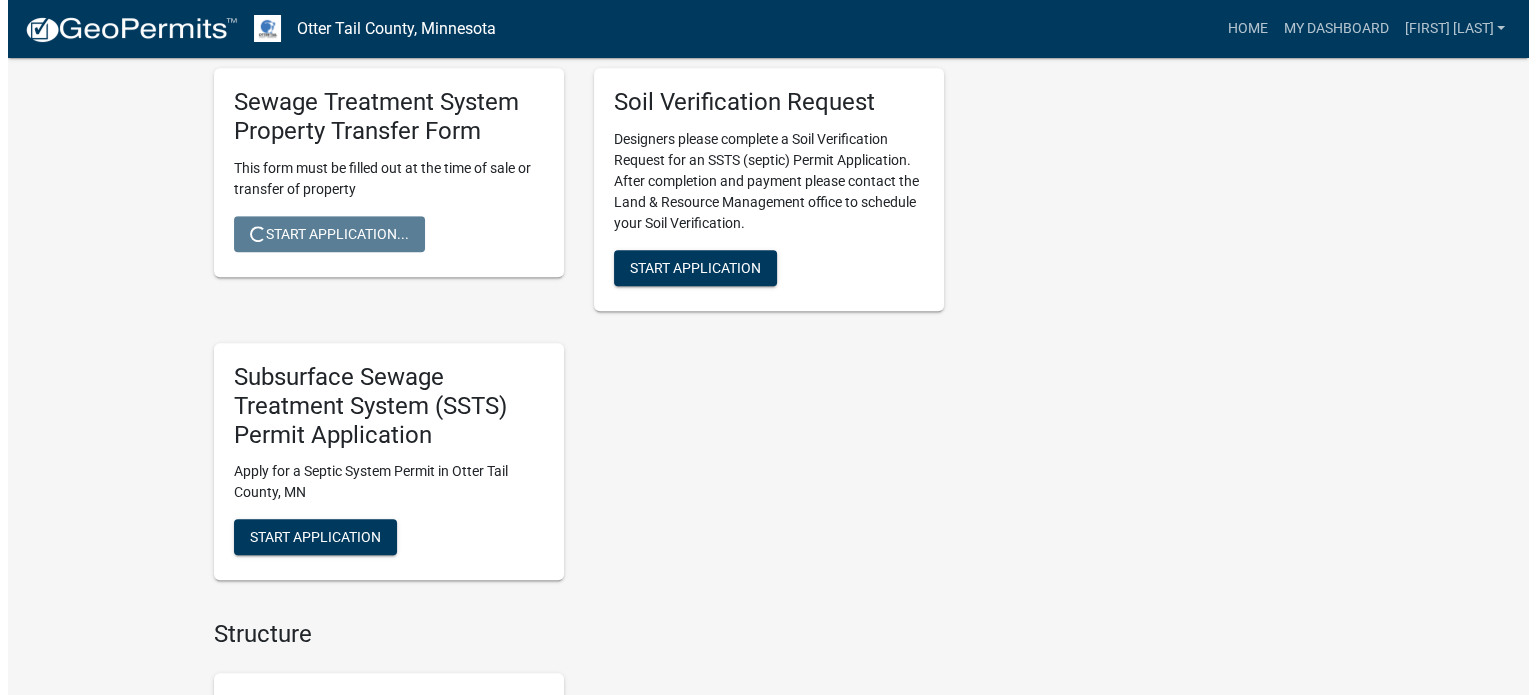 scroll, scrollTop: 0, scrollLeft: 0, axis: both 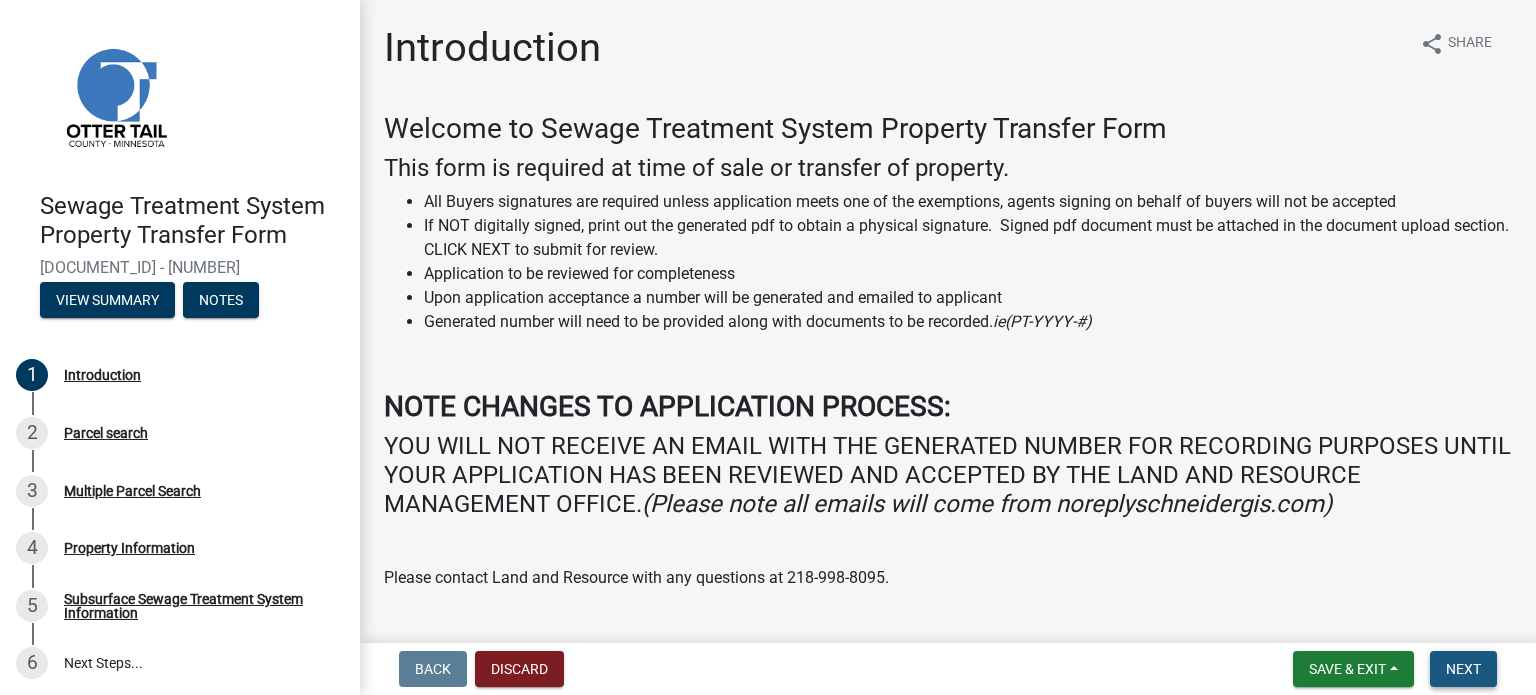 click on "Next" at bounding box center (1463, 669) 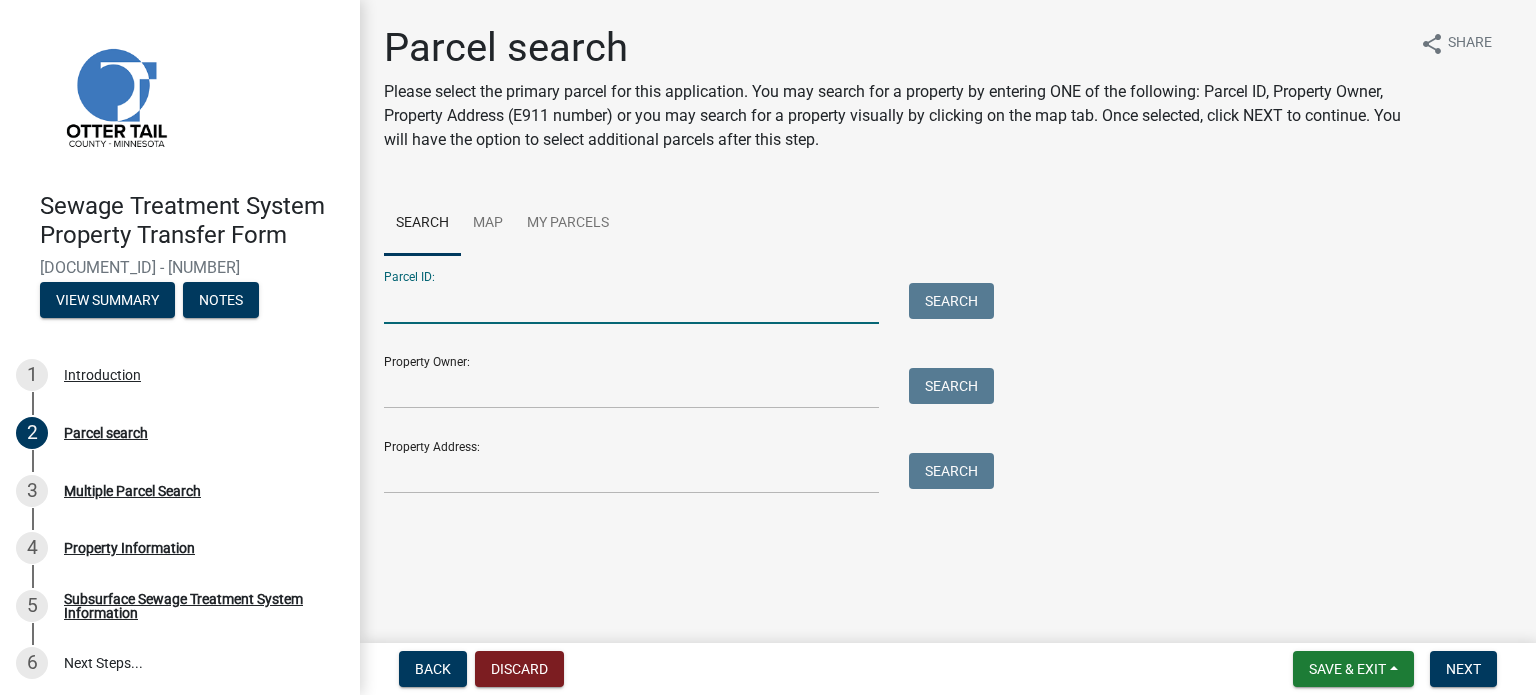 click on "Parcel ID:" at bounding box center [631, 303] 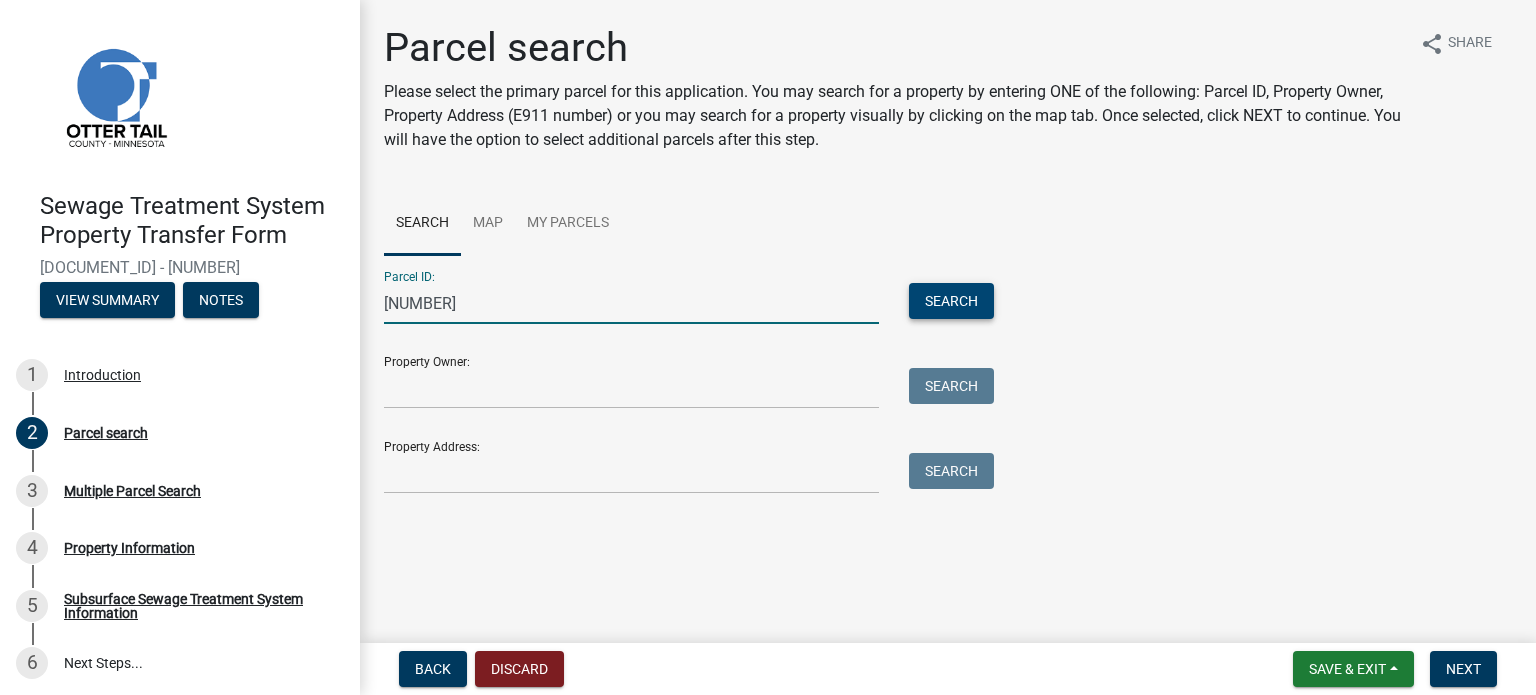 type on "[NUMBER]" 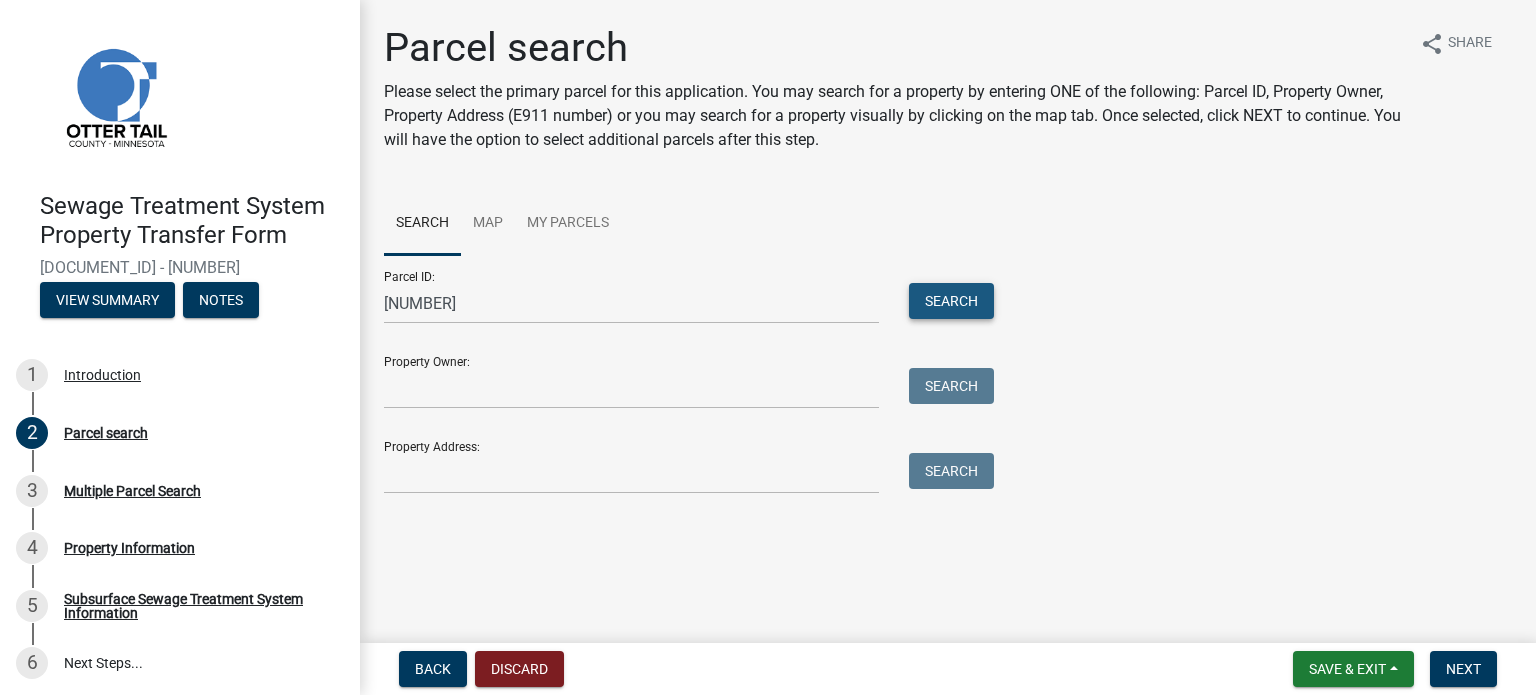 click on "Search" at bounding box center (951, 301) 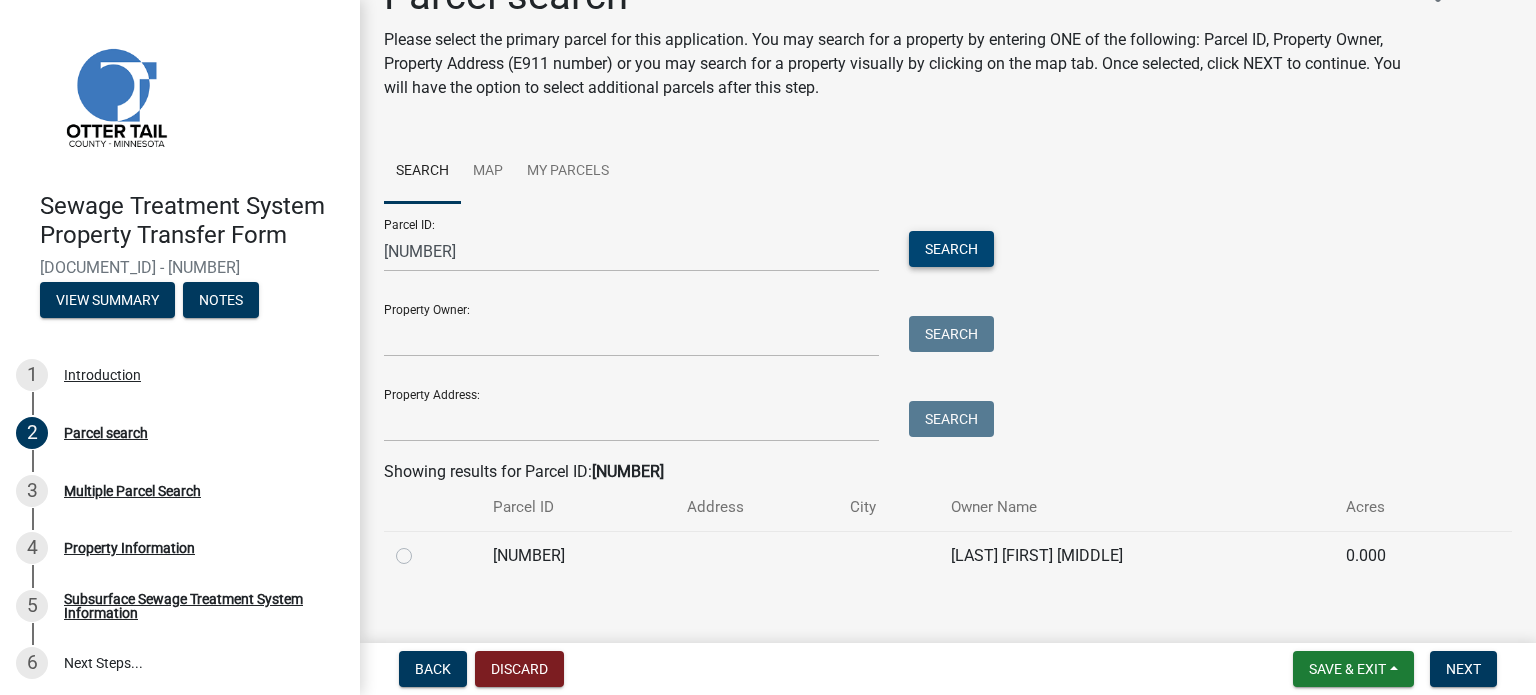 scroll, scrollTop: 74, scrollLeft: 0, axis: vertical 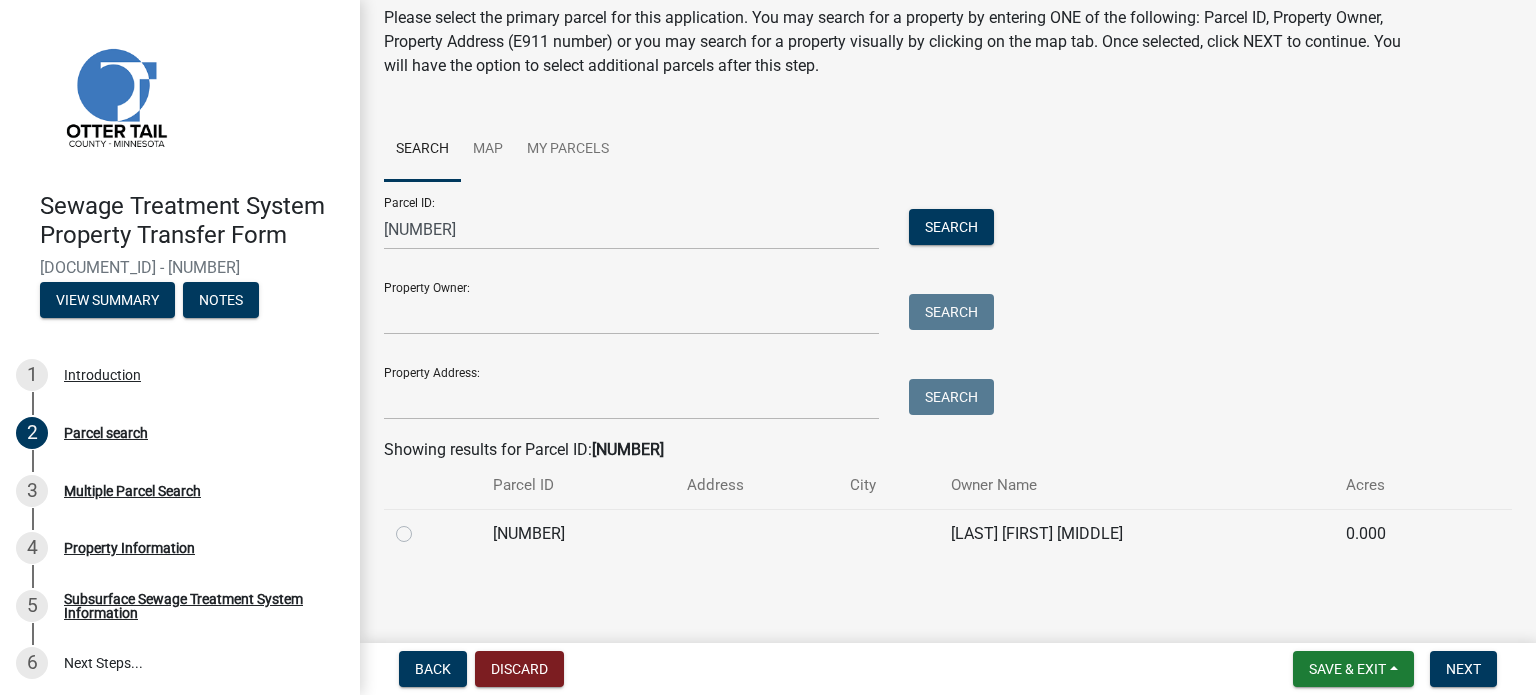 click 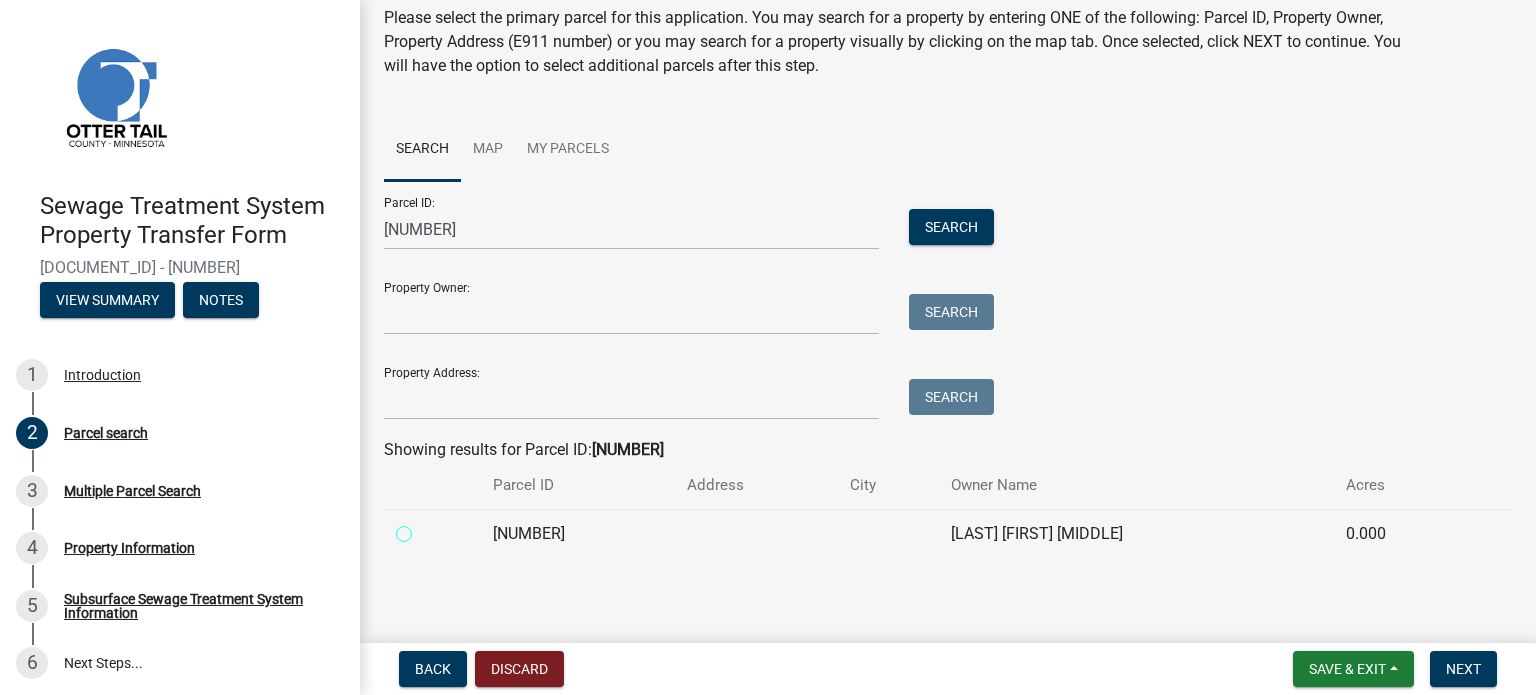 click at bounding box center (426, 528) 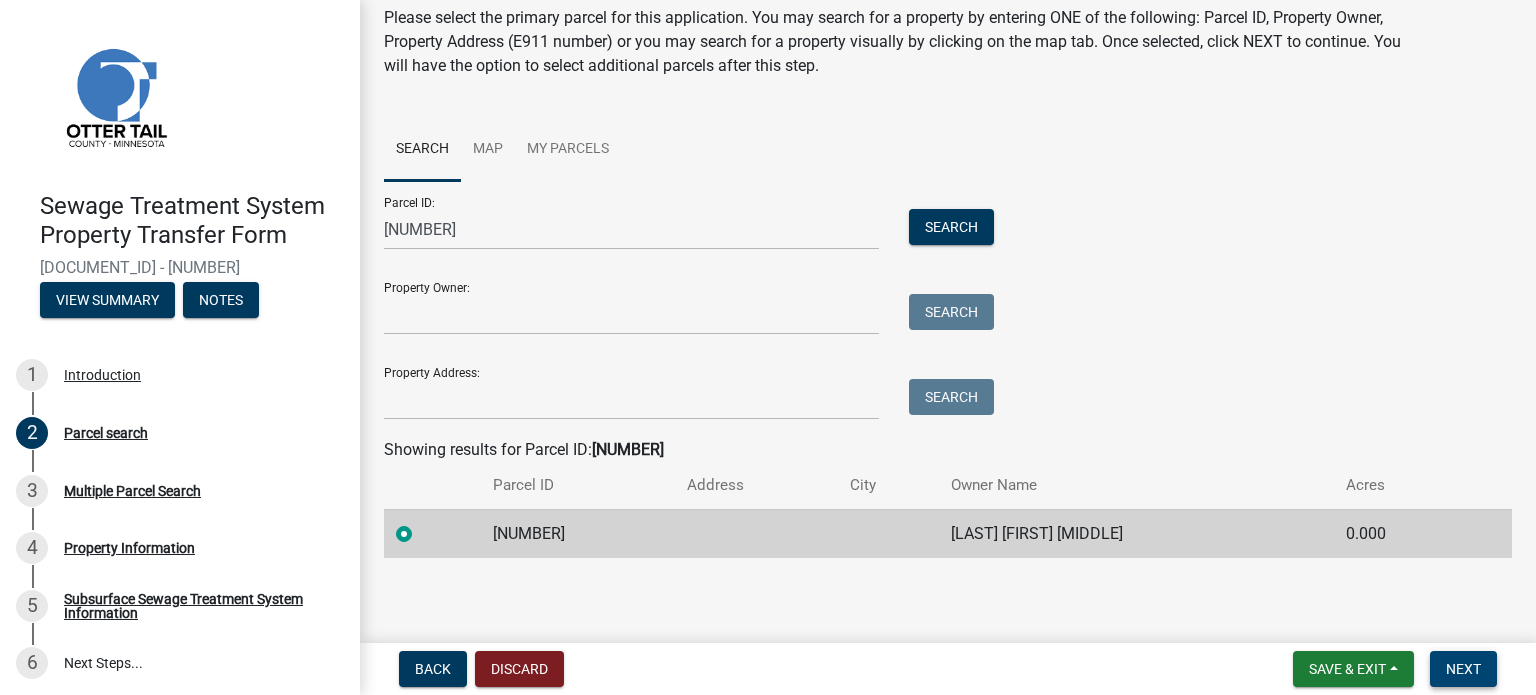 click on "Next" at bounding box center [1463, 669] 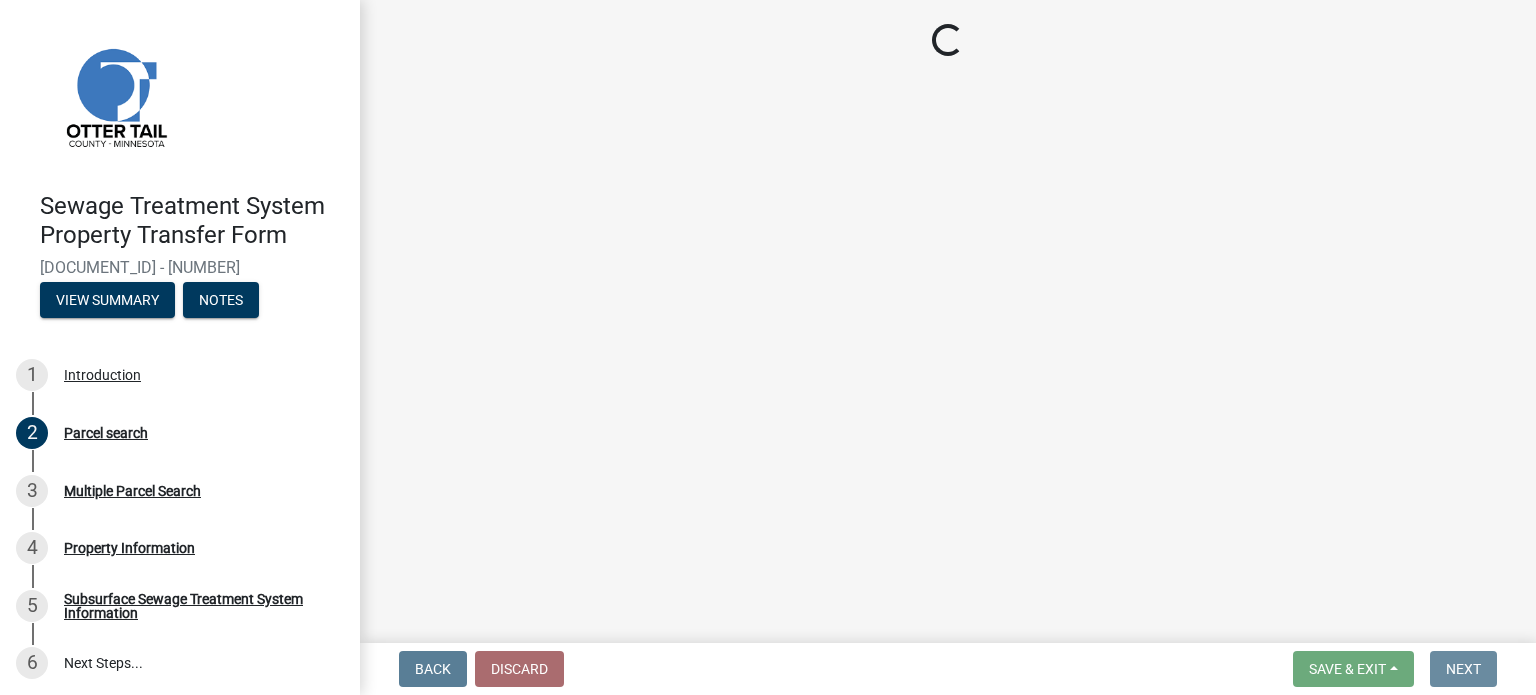scroll, scrollTop: 0, scrollLeft: 0, axis: both 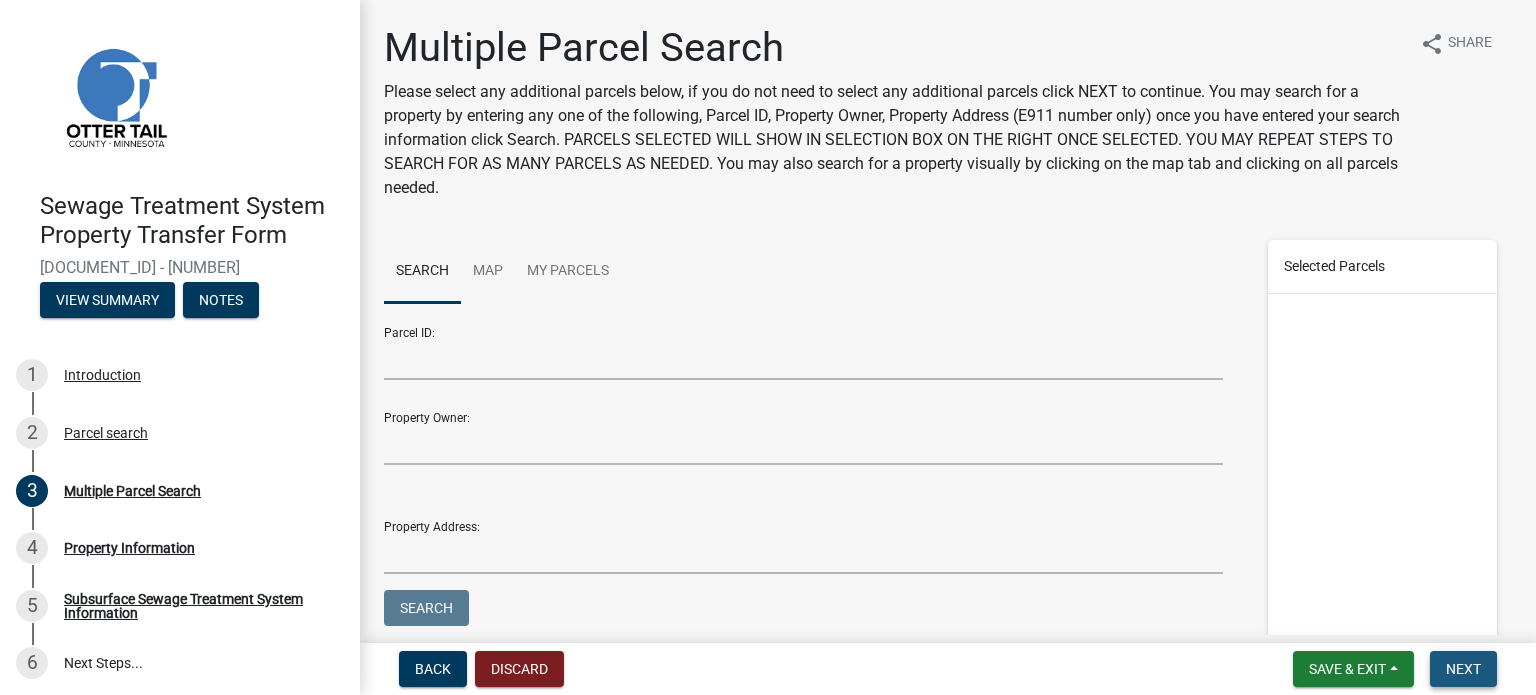 click on "Next" at bounding box center [1463, 669] 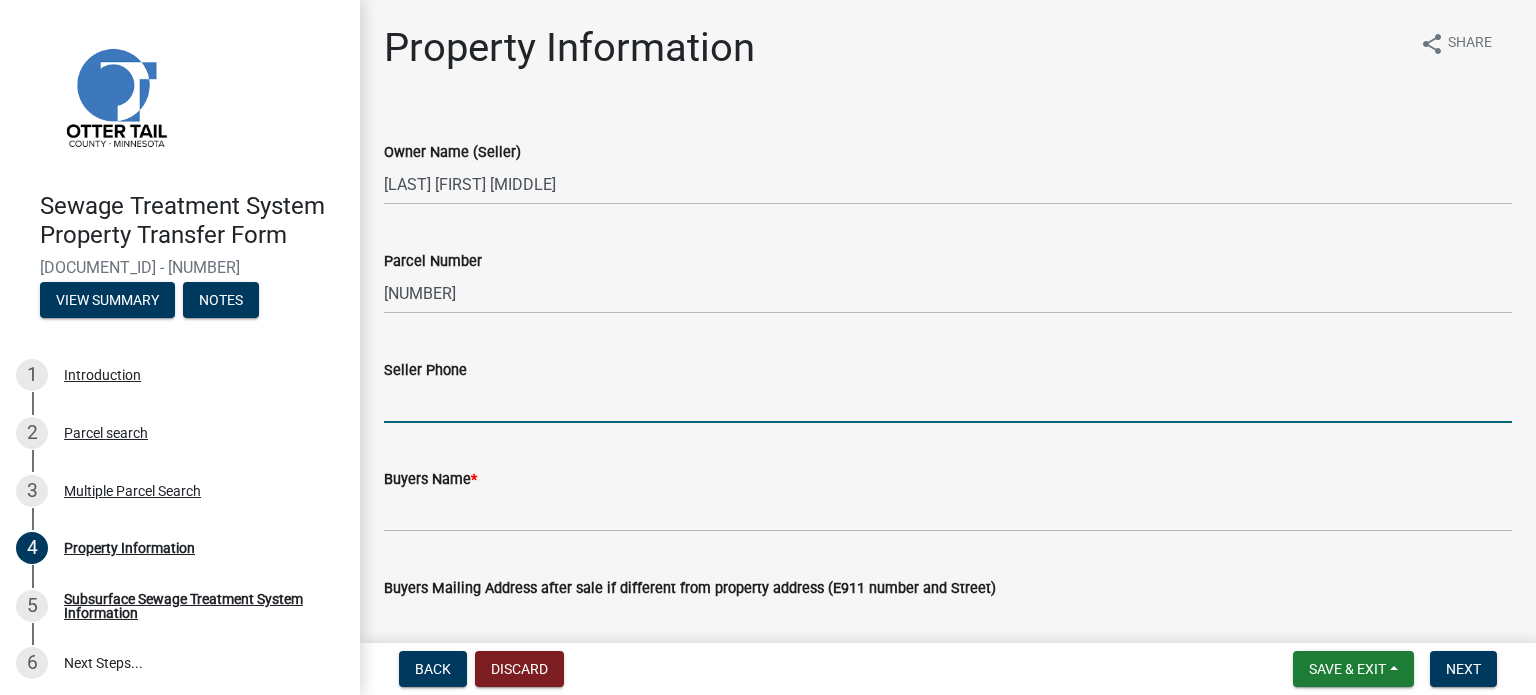 click on "Seller Phone" at bounding box center (948, 402) 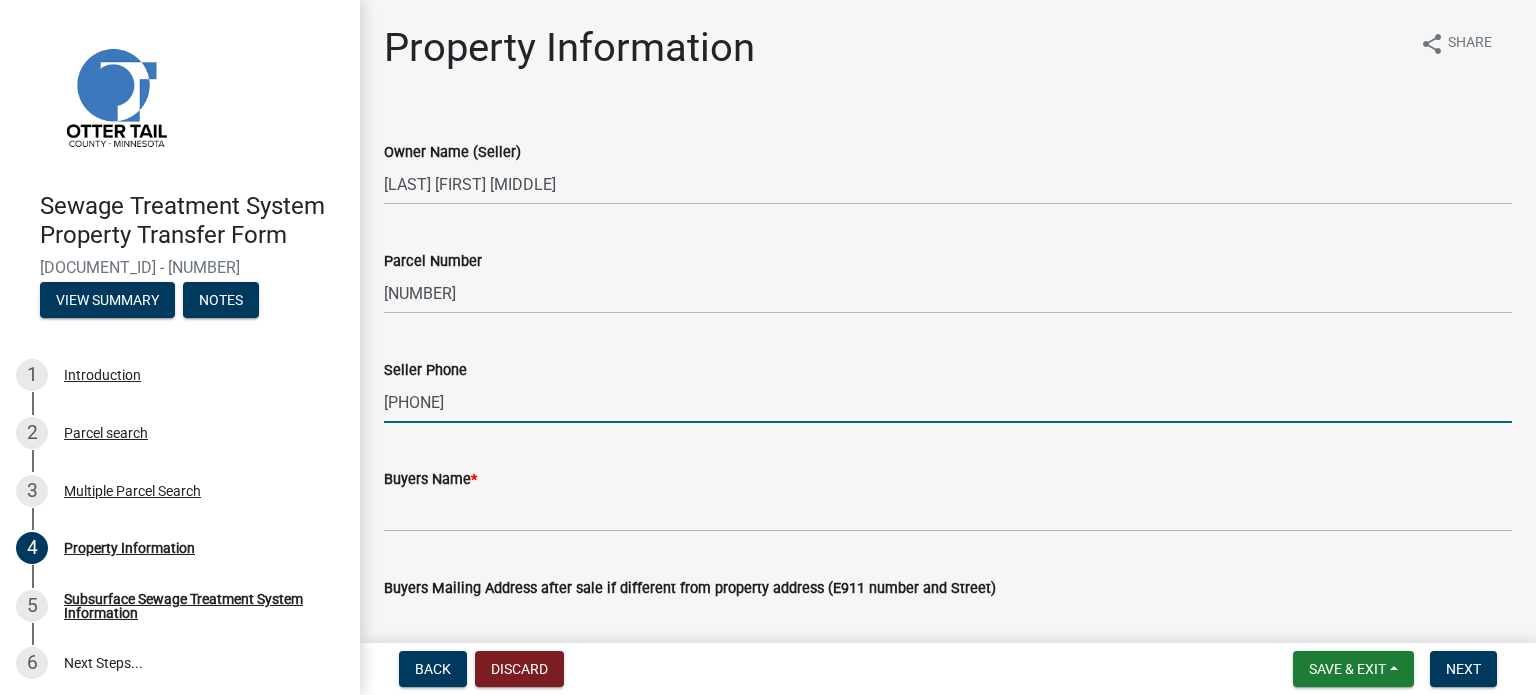 type on "[PHONE]" 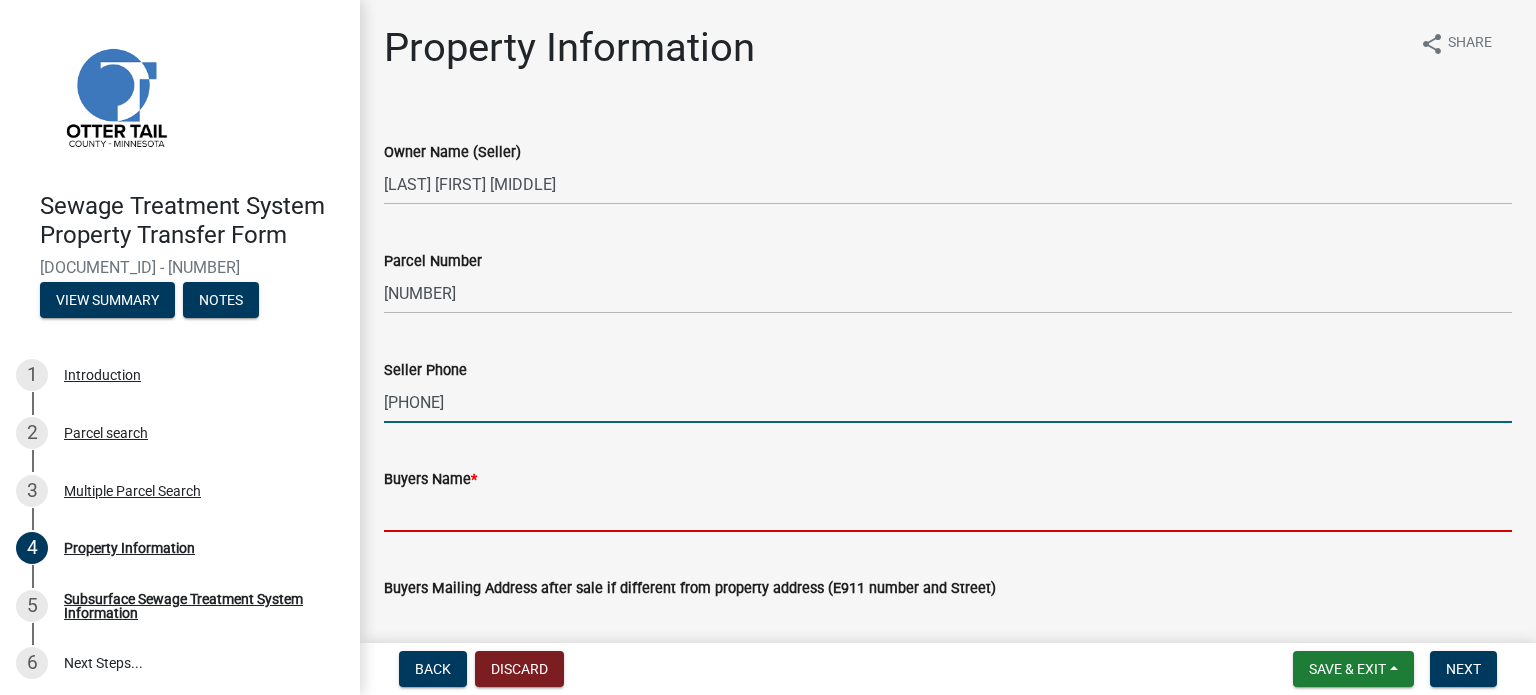 click on "Buyers Name  *" at bounding box center [948, 511] 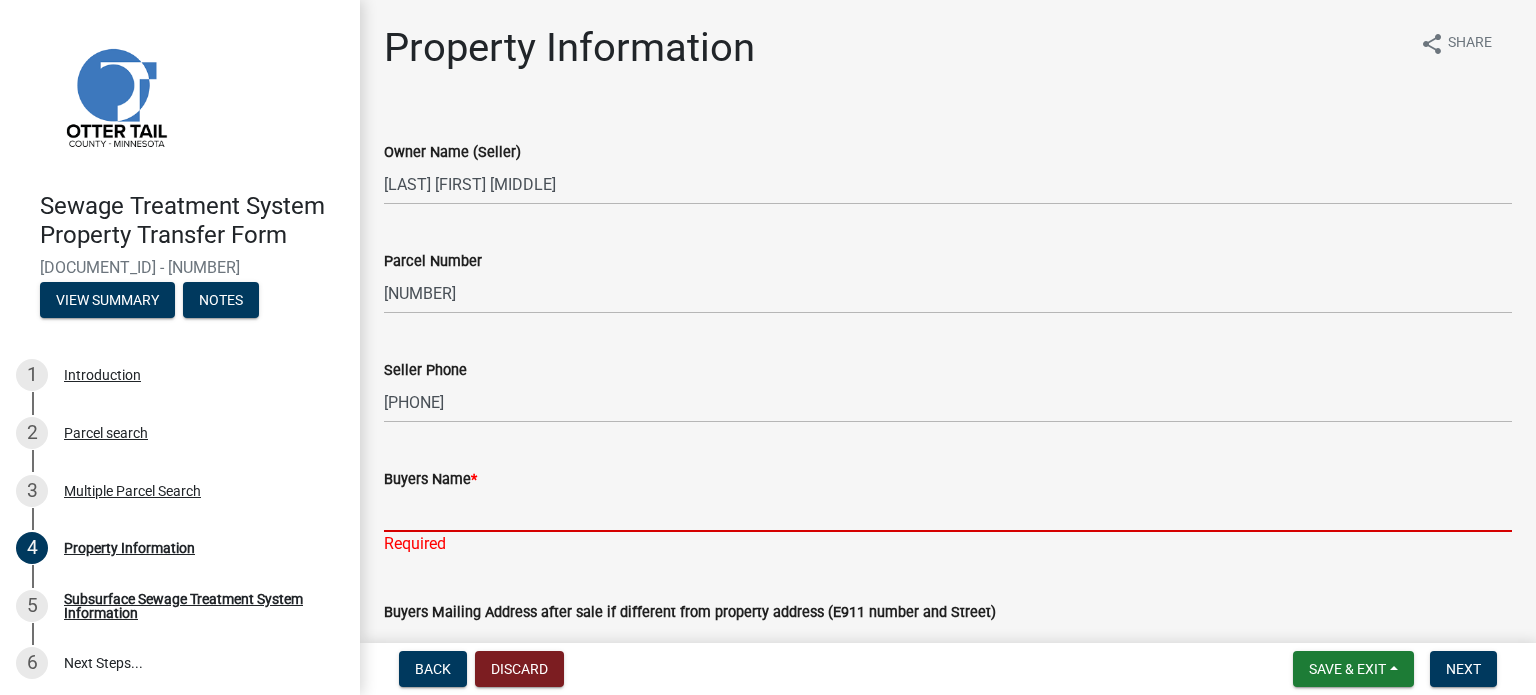 click on "Buyers Name  *" at bounding box center [948, 511] 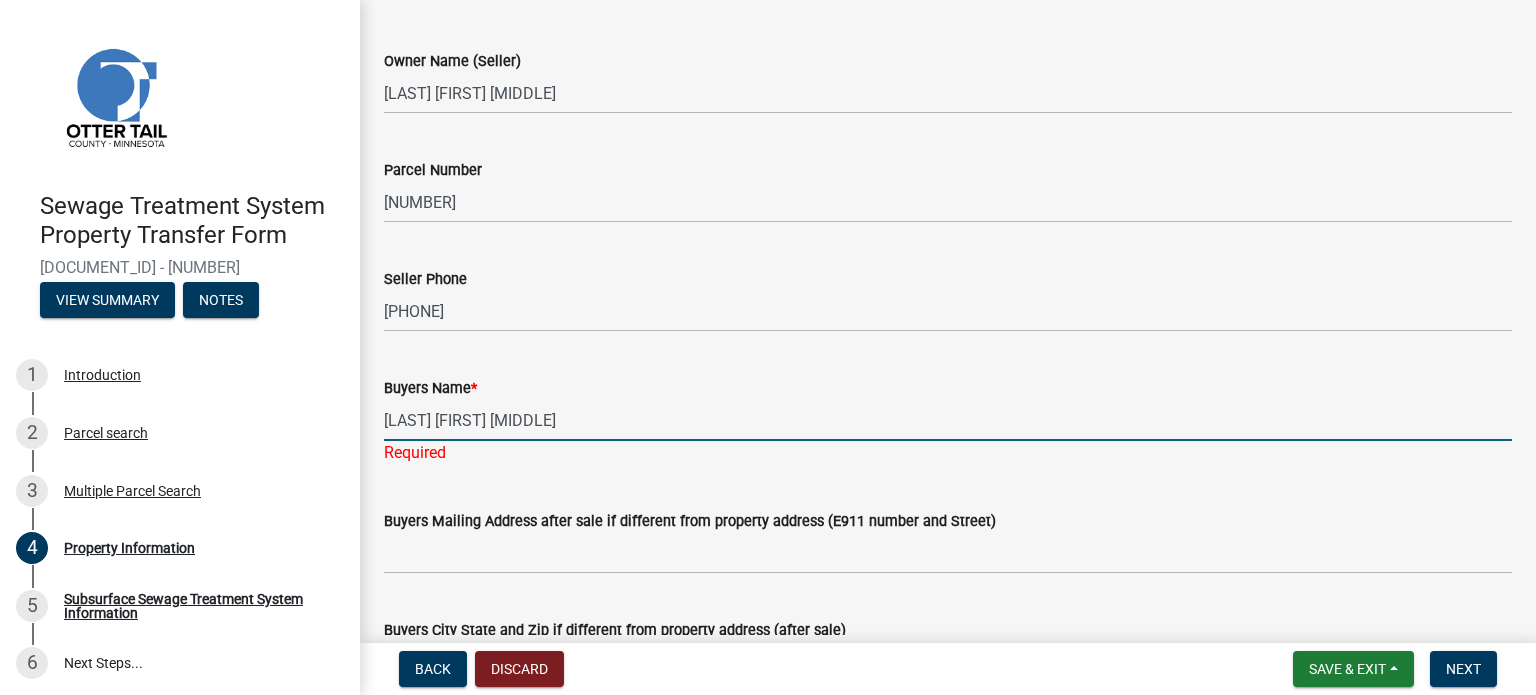 scroll, scrollTop: 200, scrollLeft: 0, axis: vertical 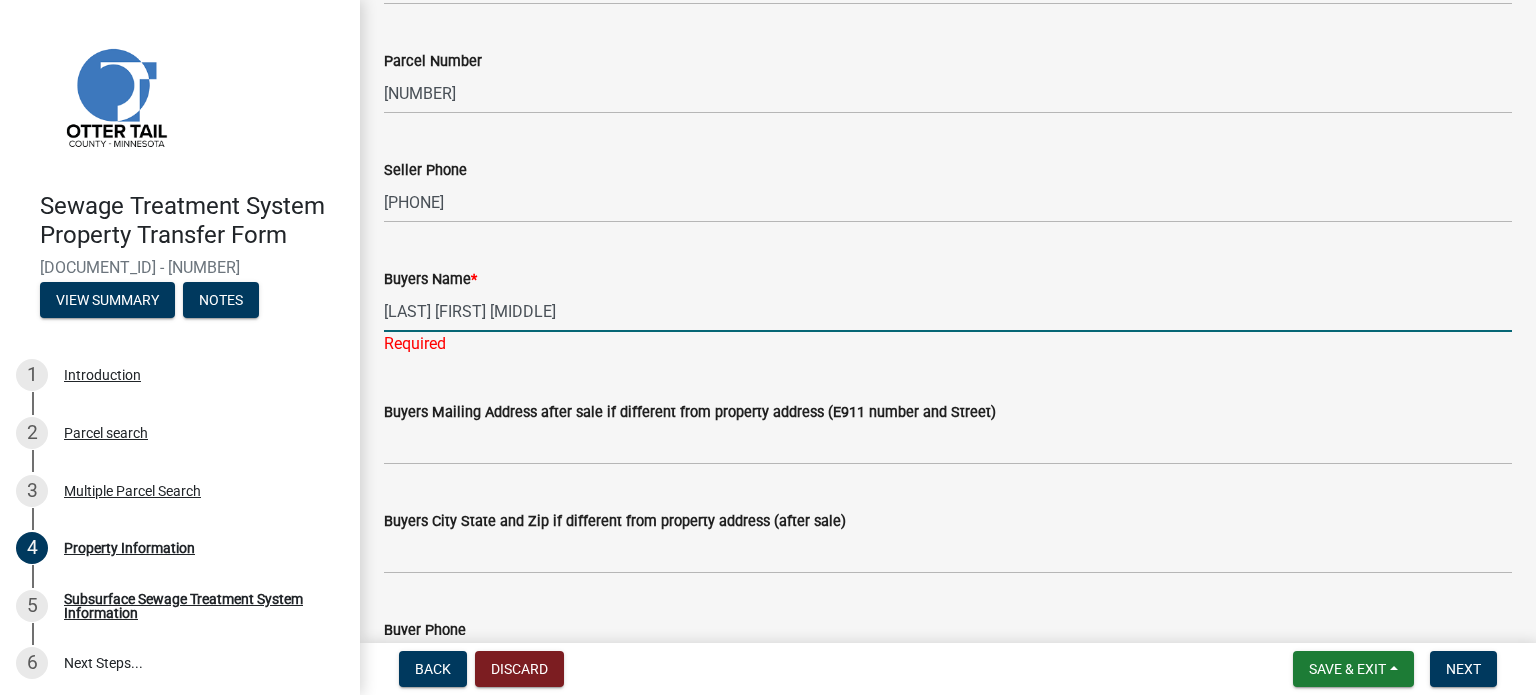 type on "[LAST] [FIRST] [MIDDLE]" 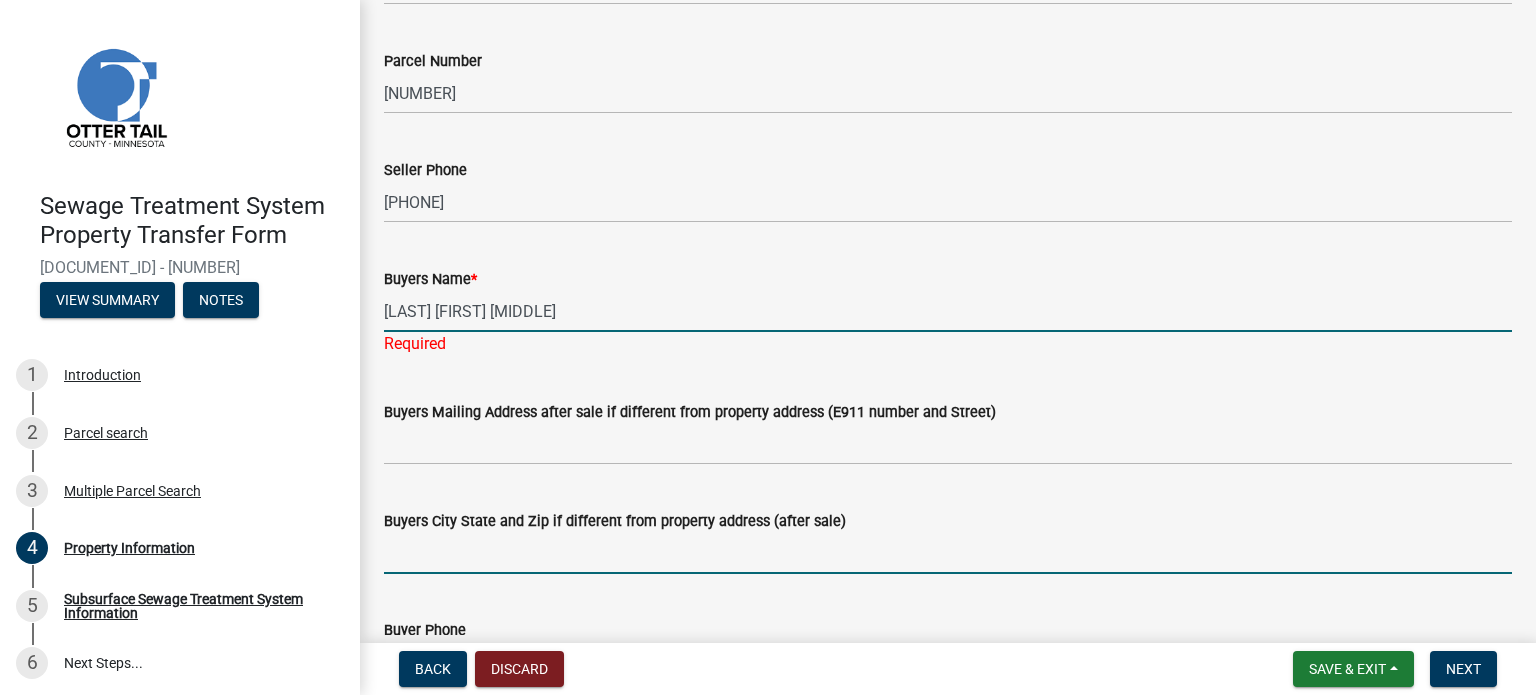 click on "Buyers City State and Zip if different from property address (after sale)" 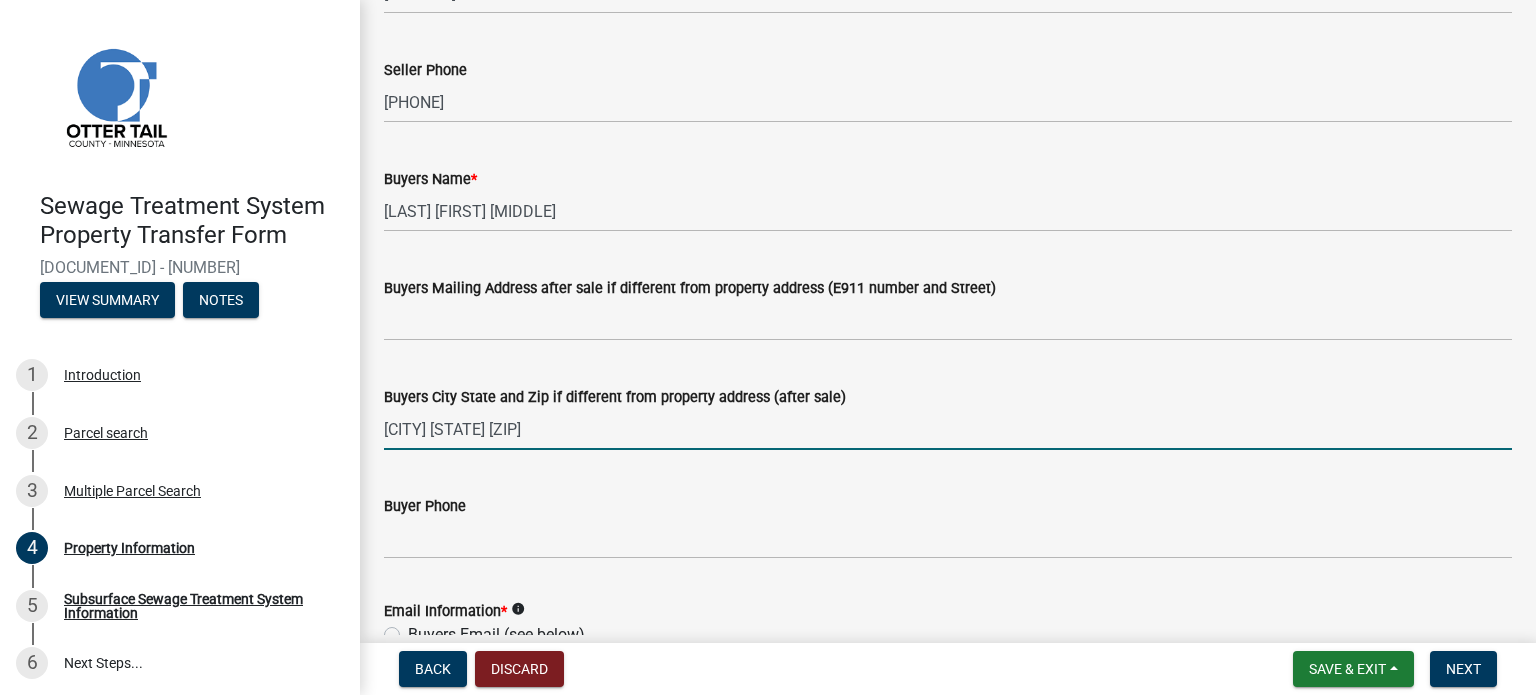 scroll, scrollTop: 400, scrollLeft: 0, axis: vertical 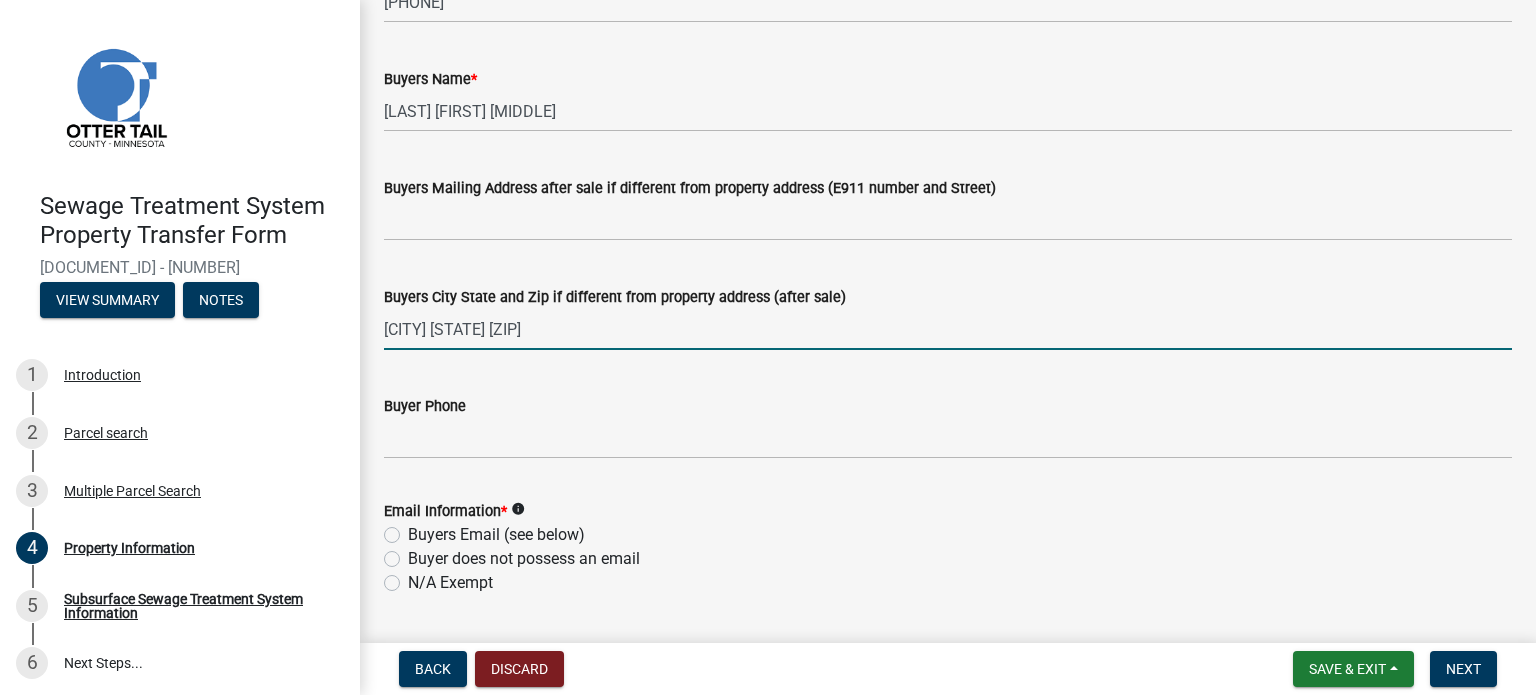 type on "[CITY] [STATE] [ZIP]" 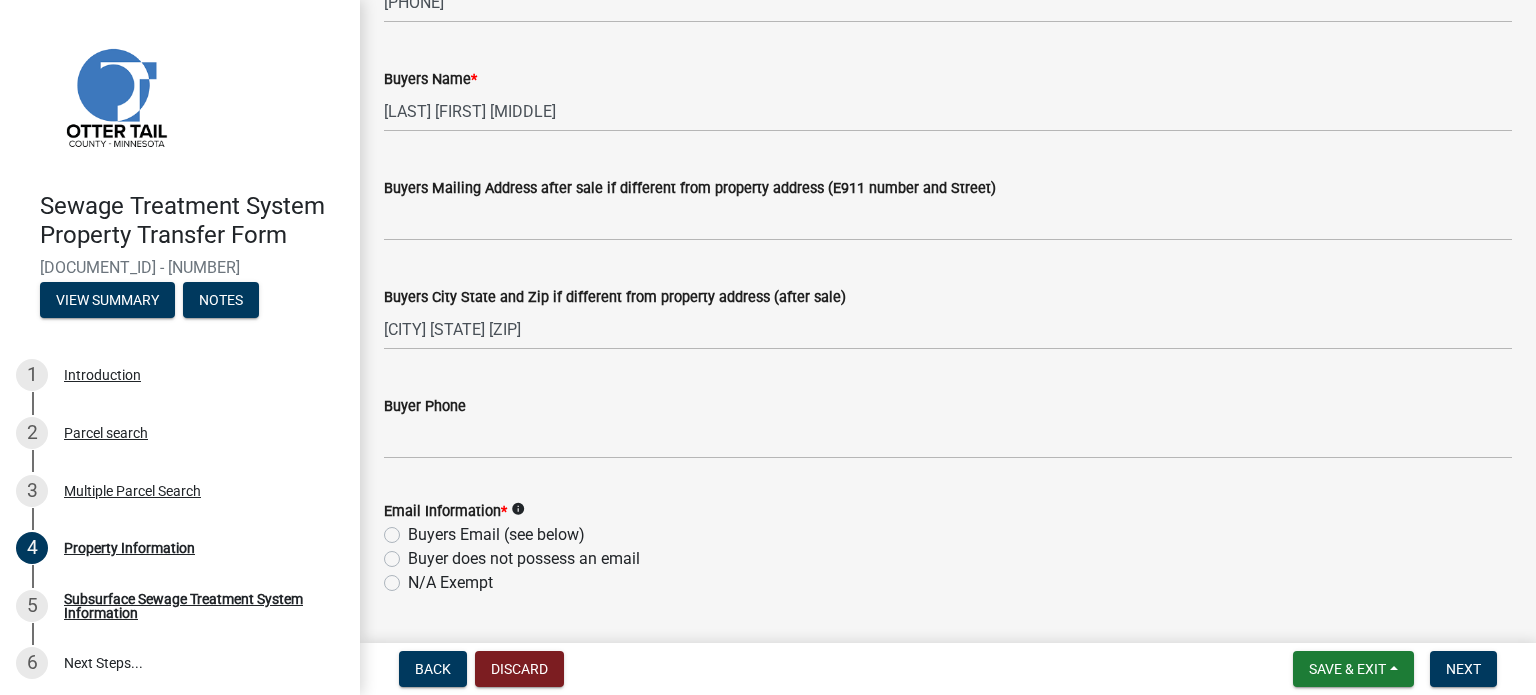 click on "N/A Exempt" 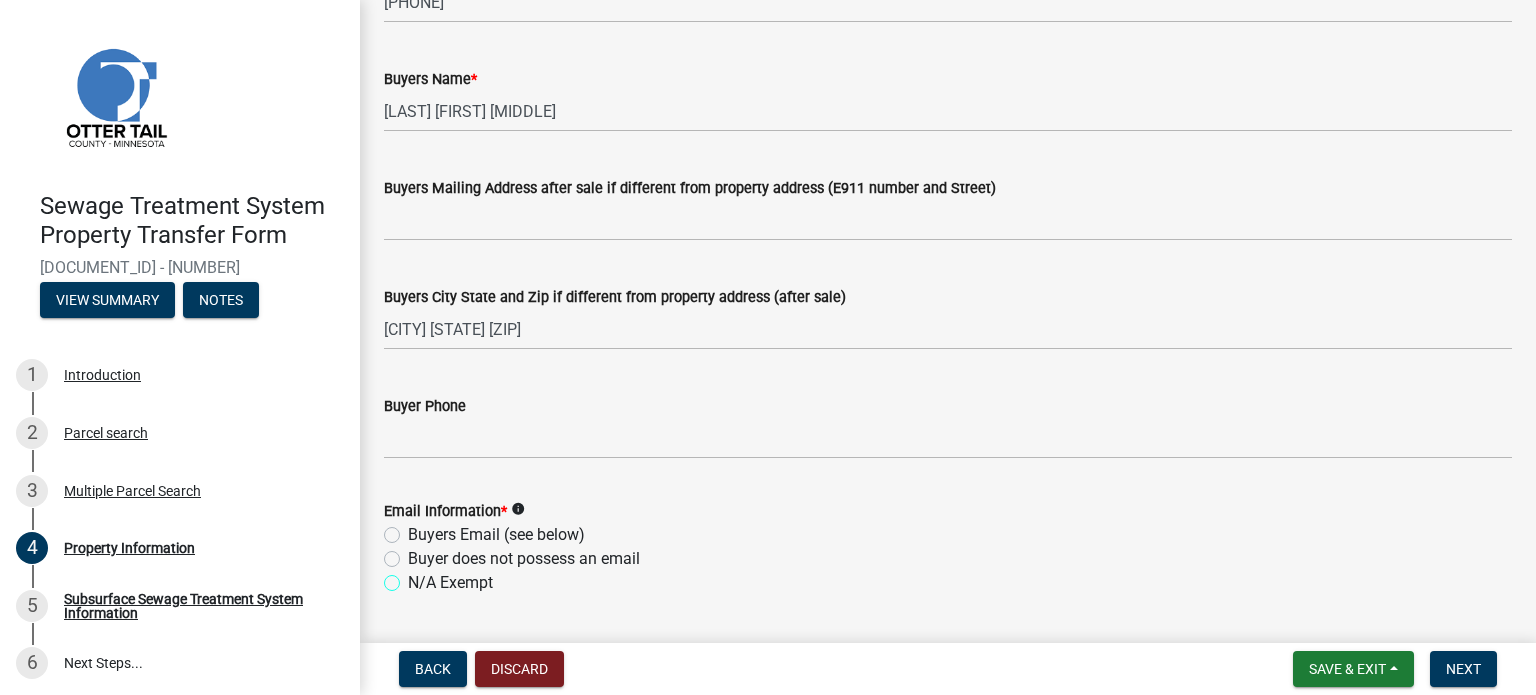 click on "N/A Exempt" at bounding box center [414, 577] 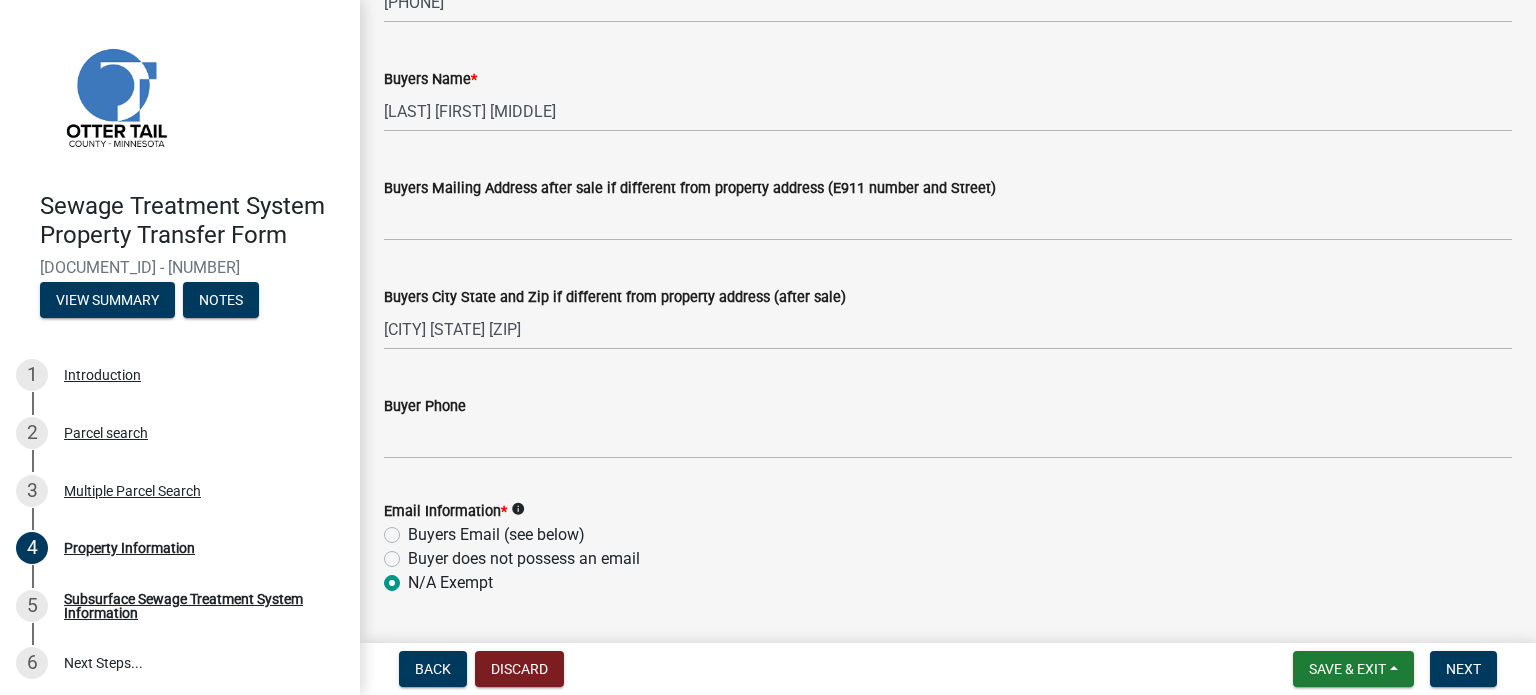 radio on "true" 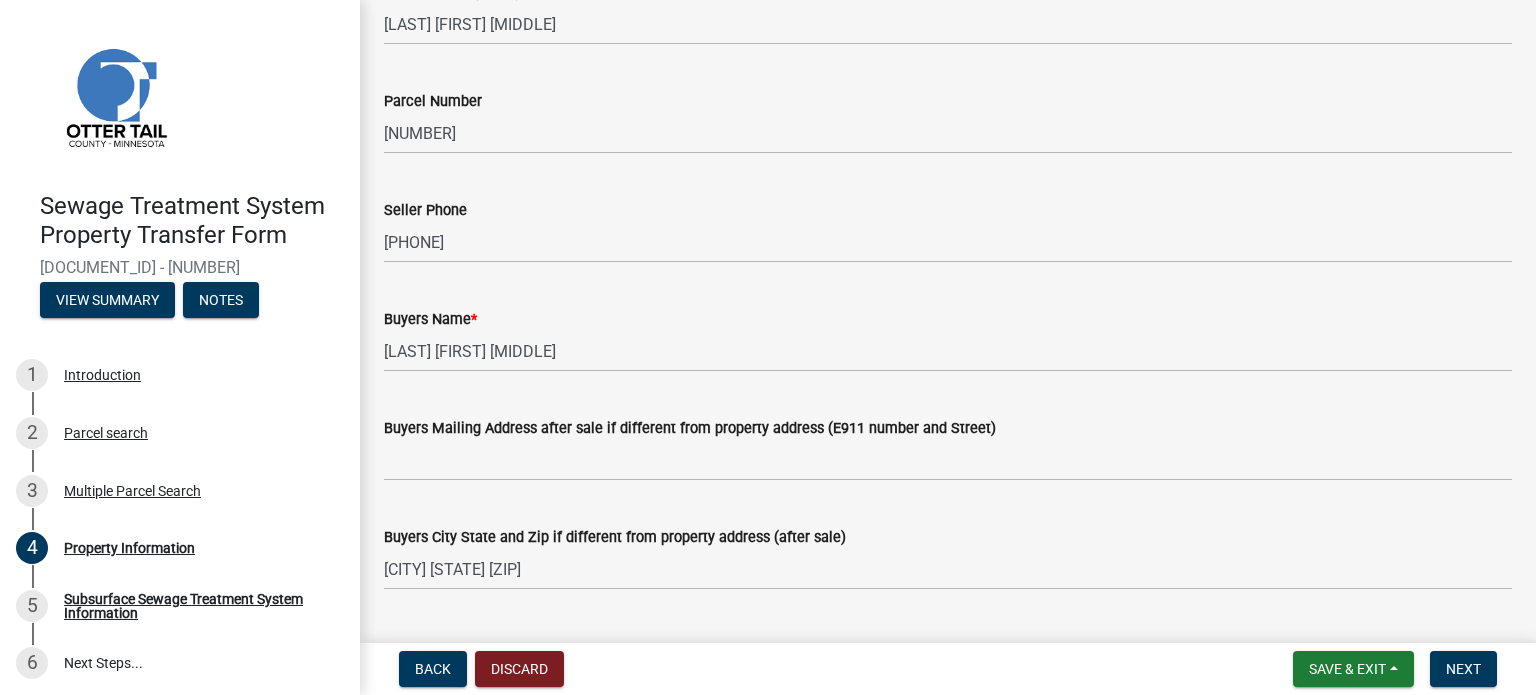 scroll, scrollTop: 0, scrollLeft: 0, axis: both 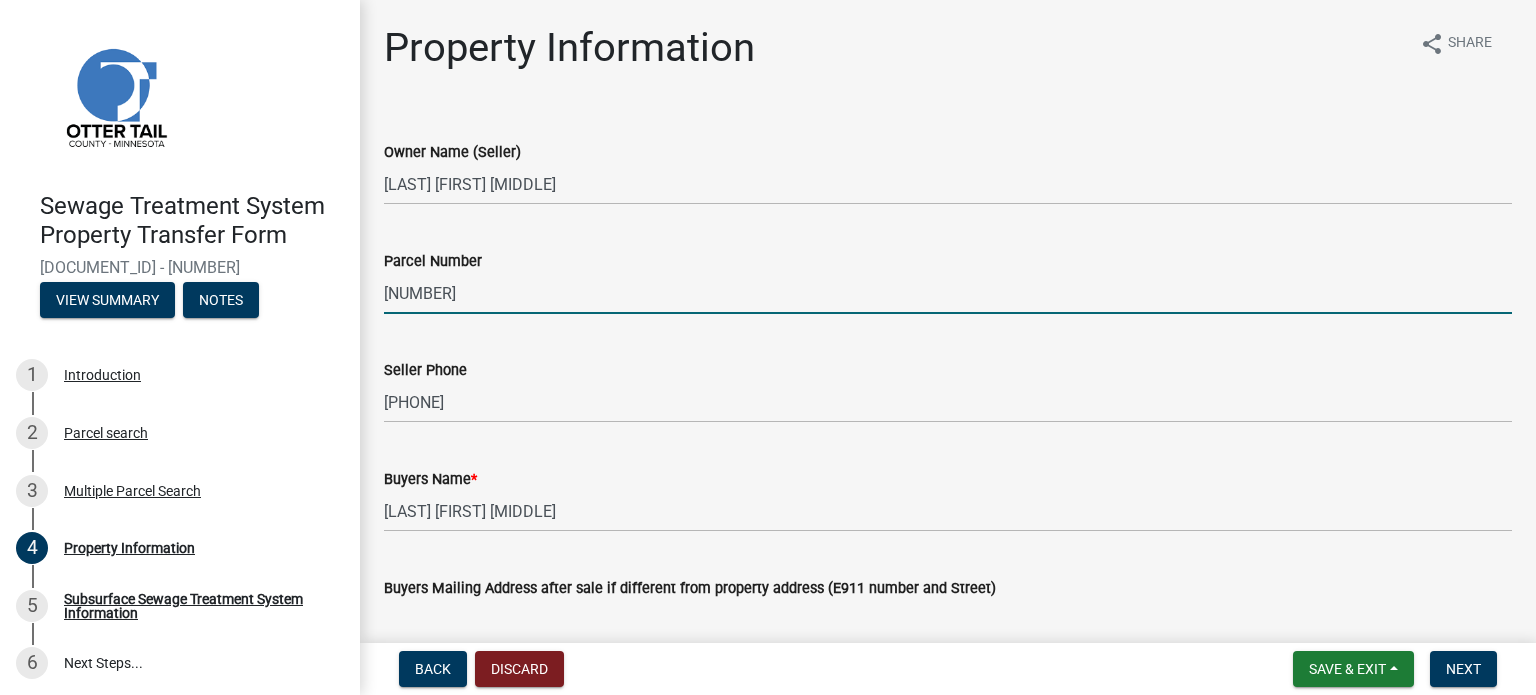 click on "[NUMBER]" at bounding box center (948, 293) 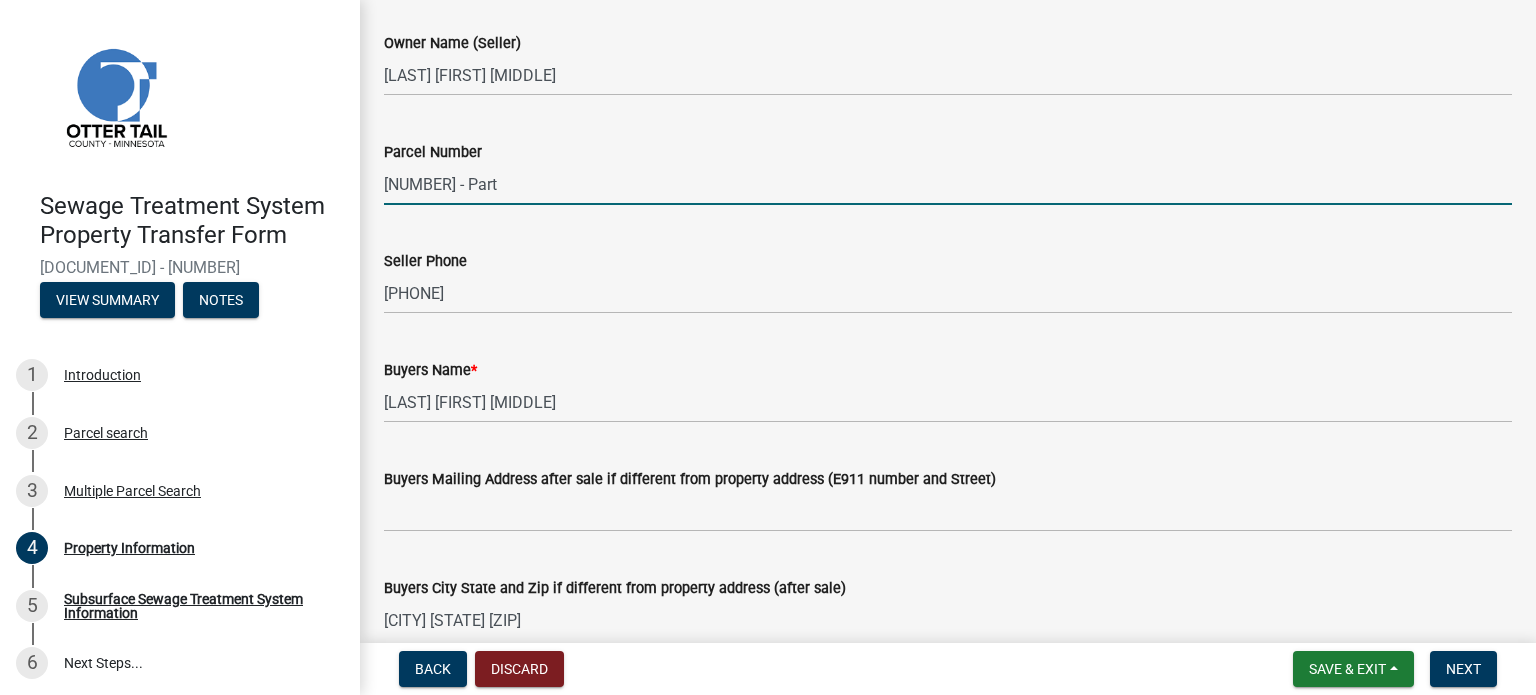 scroll, scrollTop: 200, scrollLeft: 0, axis: vertical 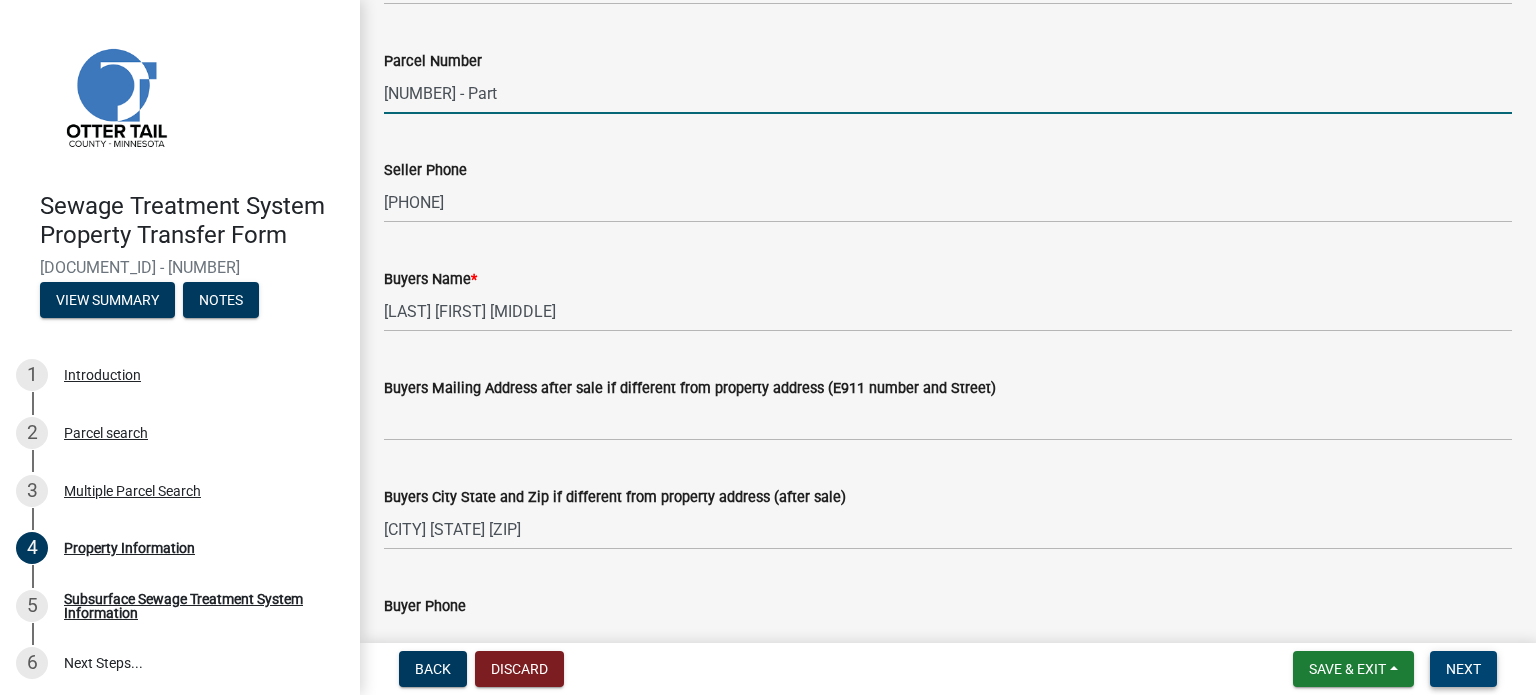 type on "[NUMBER] - Part" 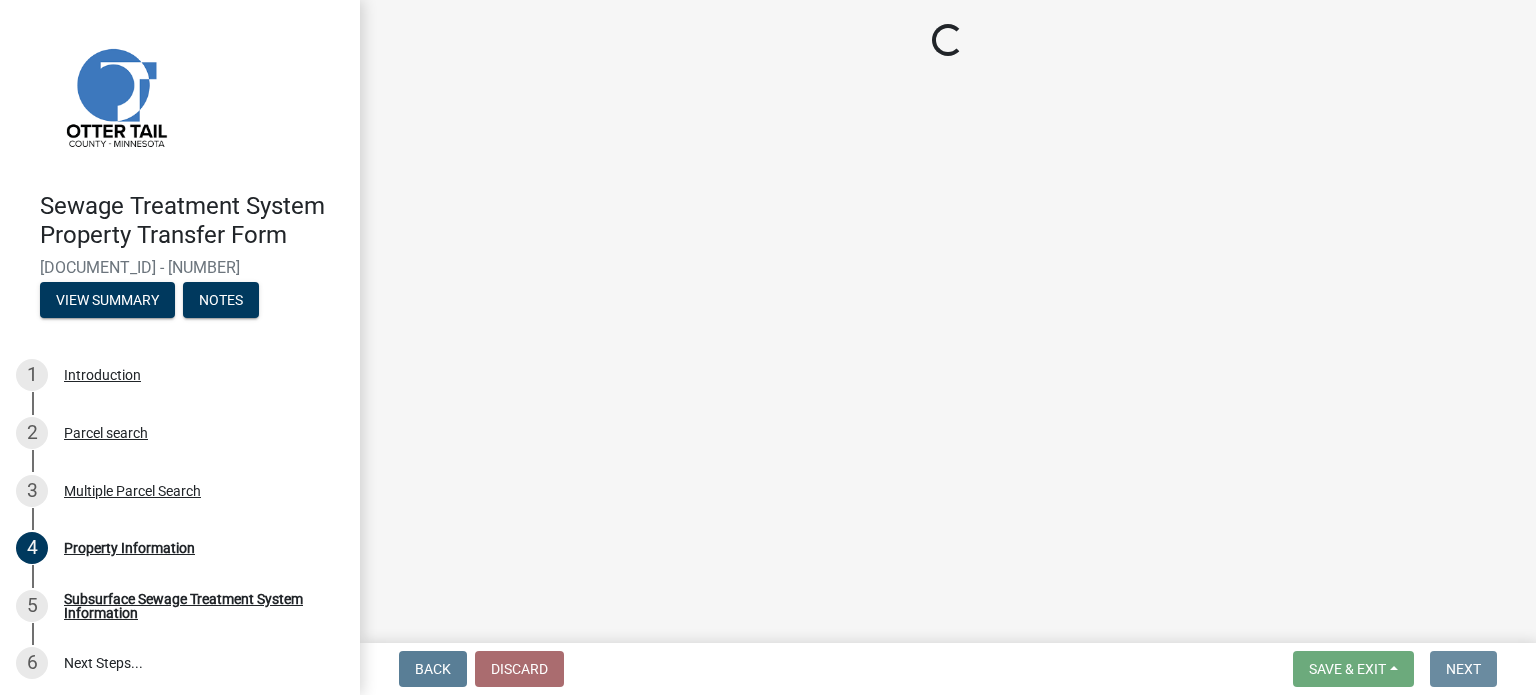 scroll, scrollTop: 0, scrollLeft: 0, axis: both 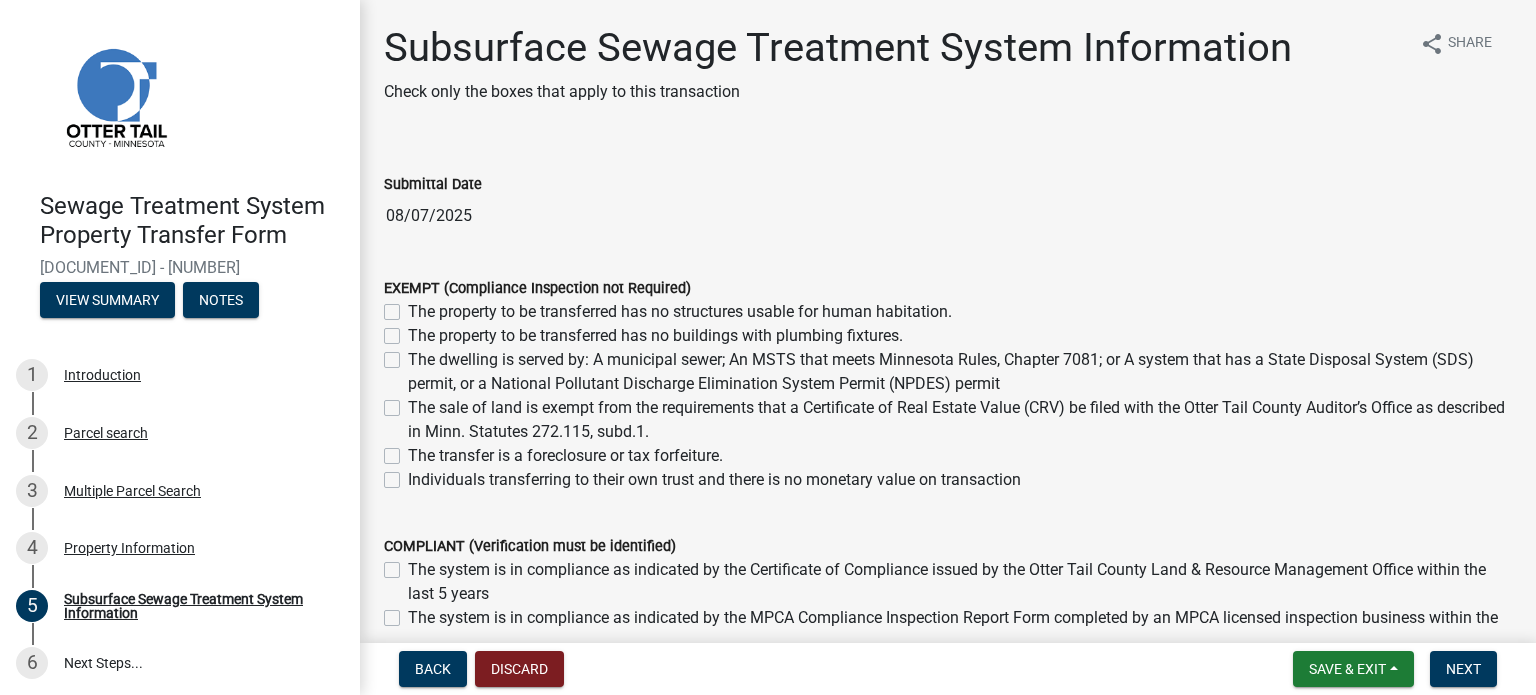 click on "The sale of land is exempt from the requirements that a Certificate of Real Estate Value (CRV) be filed with the Otter Tail County Auditor’s Office as described in Minn. Statutes 272.115, subd.1." 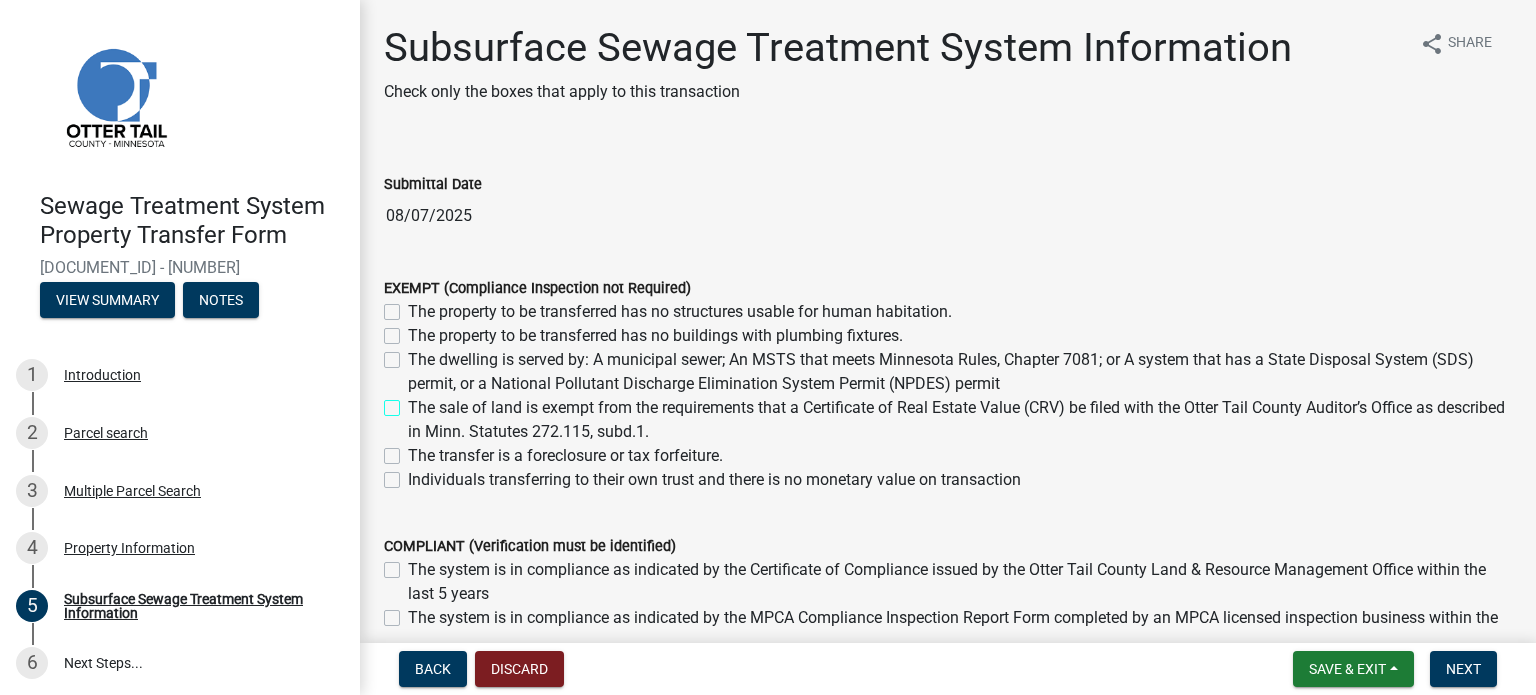 click on "The sale of land is exempt from the requirements that a Certificate of Real Estate Value (CRV) be filed with the Otter Tail County Auditor’s Office as described in Minn. Statutes 272.115, subd.1." at bounding box center [414, 402] 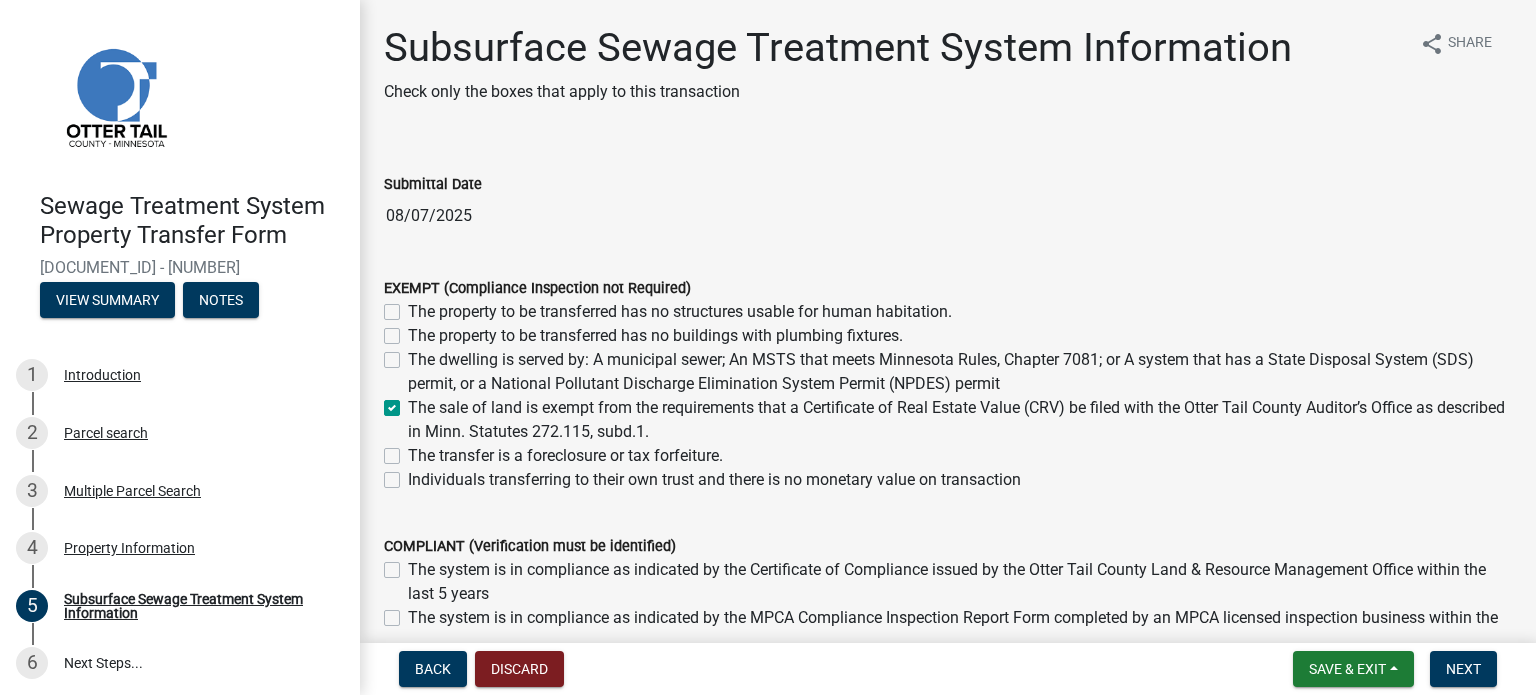 checkbox on "false" 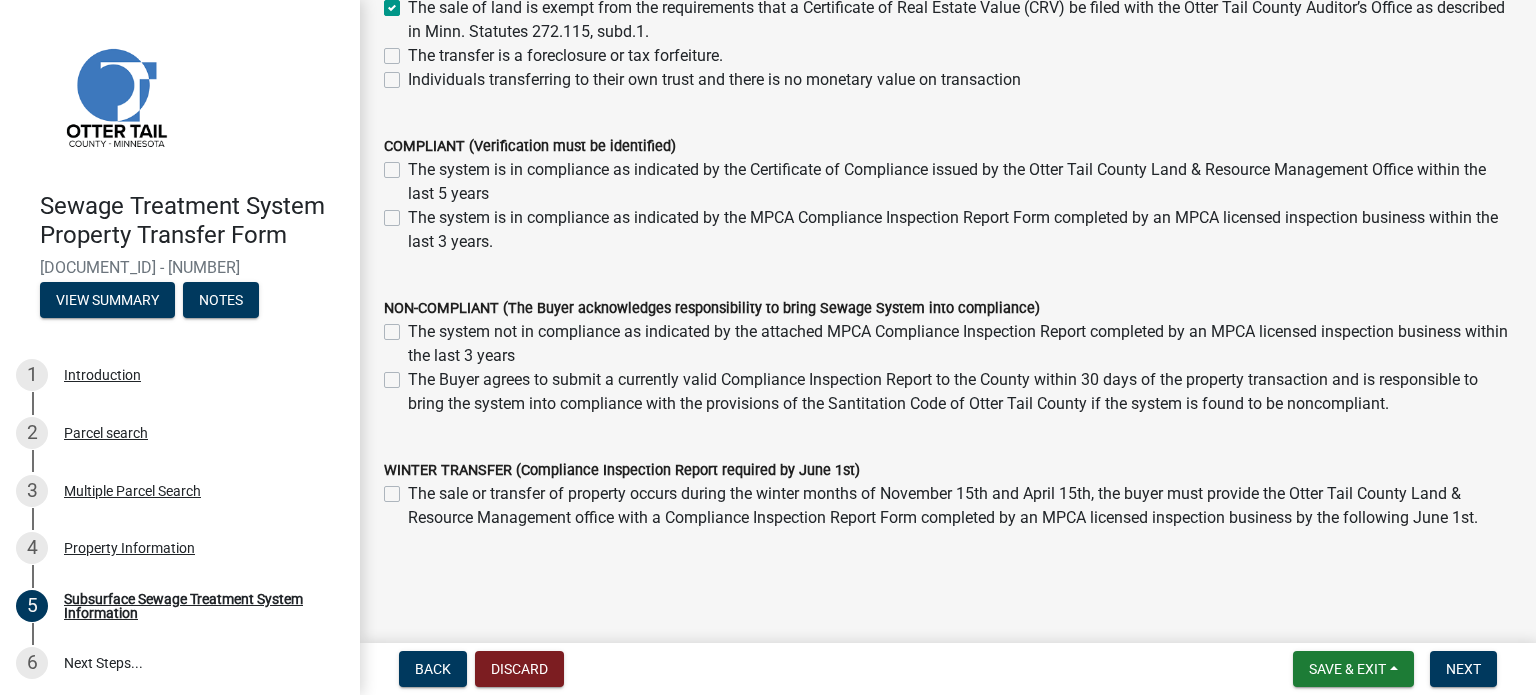 scroll, scrollTop: 100, scrollLeft: 0, axis: vertical 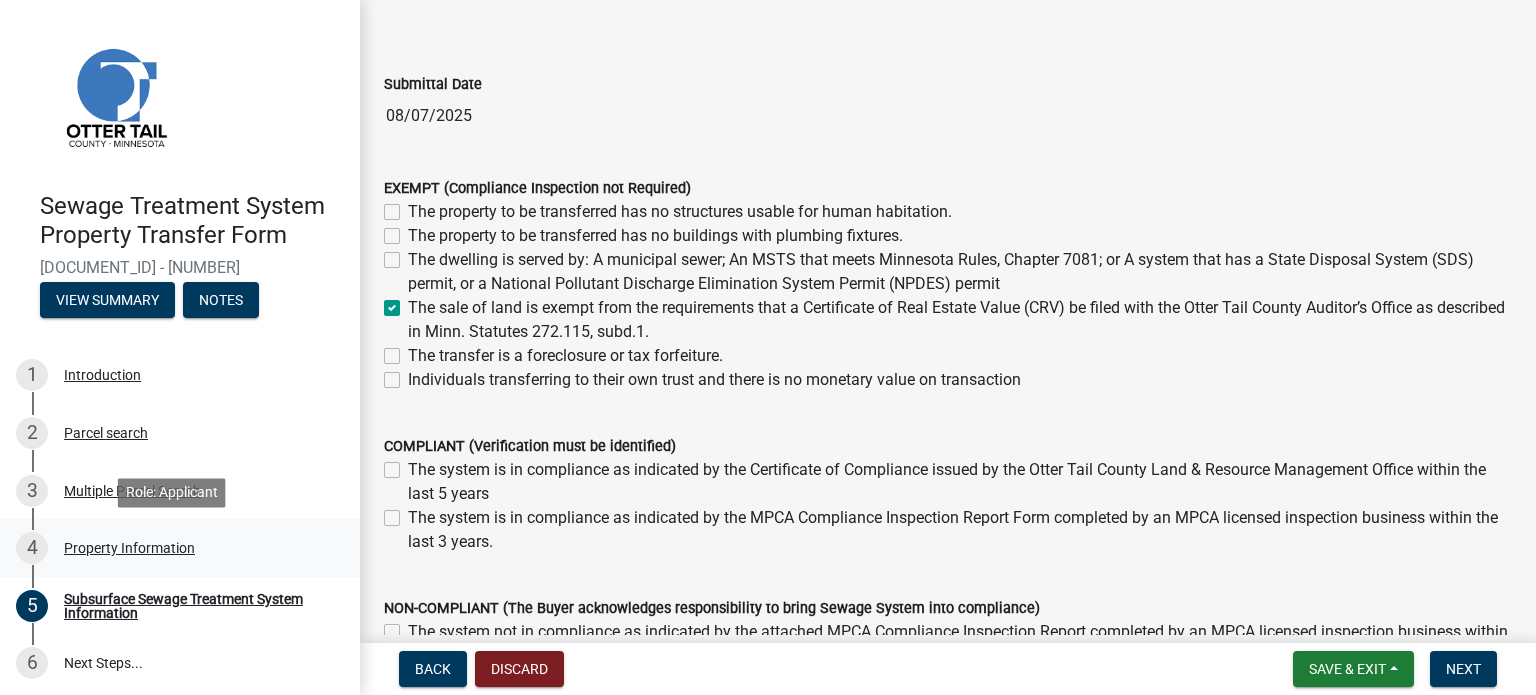 click on "Property Information" at bounding box center [129, 548] 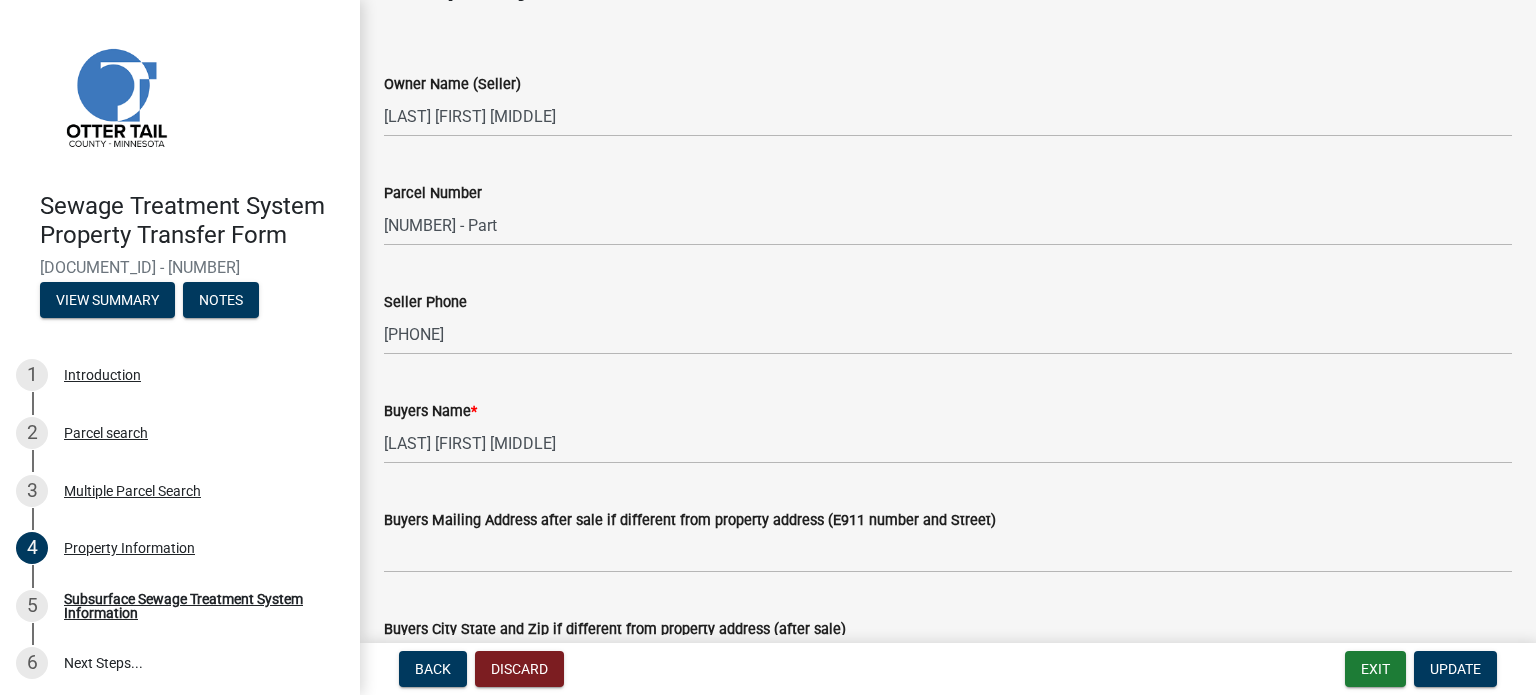 scroll, scrollTop: 100, scrollLeft: 0, axis: vertical 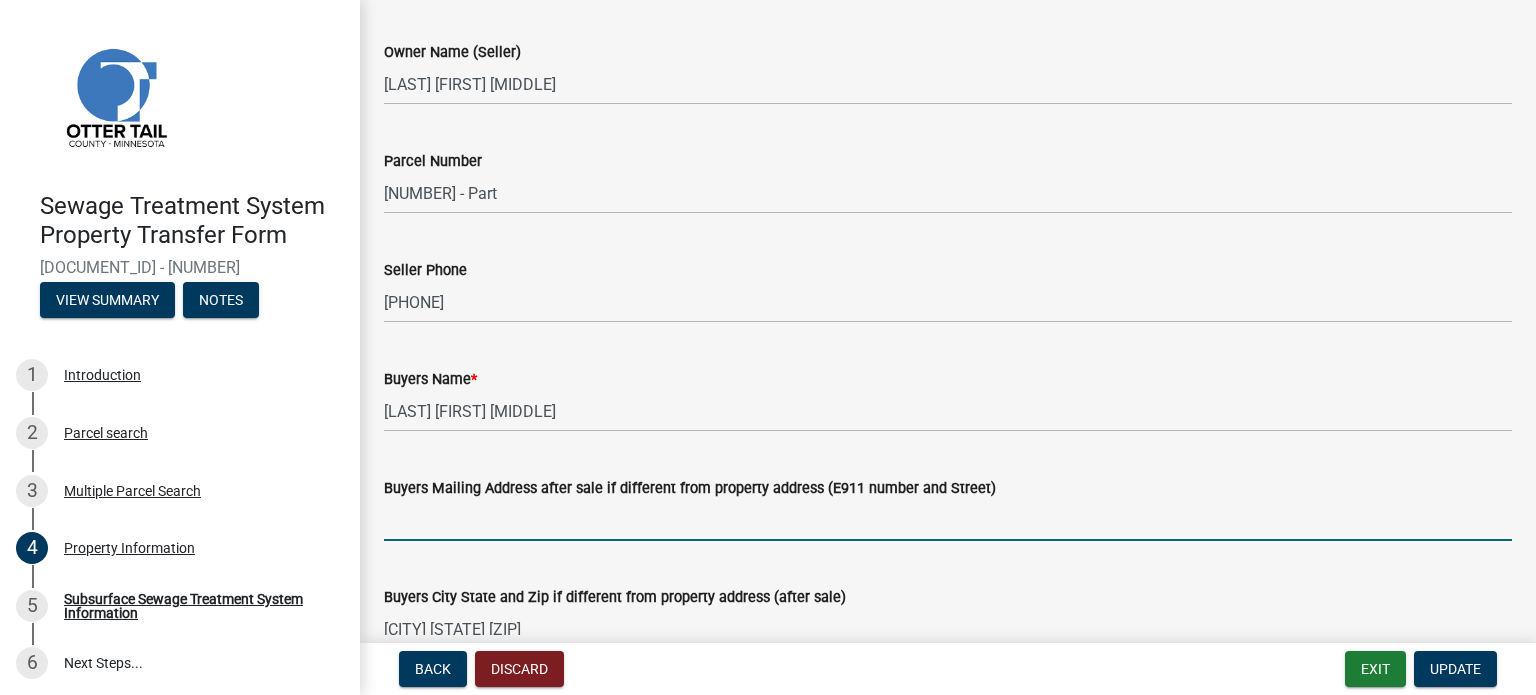 click on "Buyers Mailing Address after sale if different from property address (E911 number and Street)" at bounding box center (948, 520) 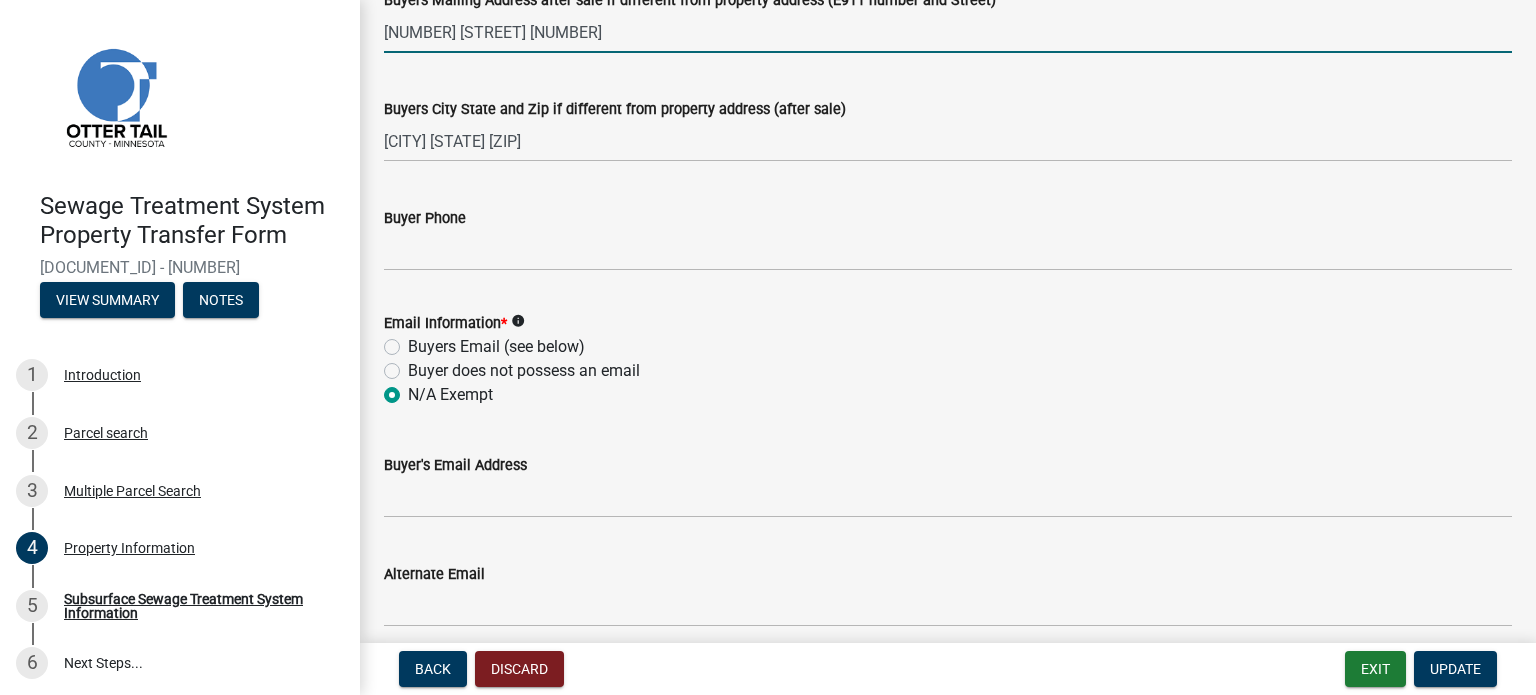 scroll, scrollTop: 600, scrollLeft: 0, axis: vertical 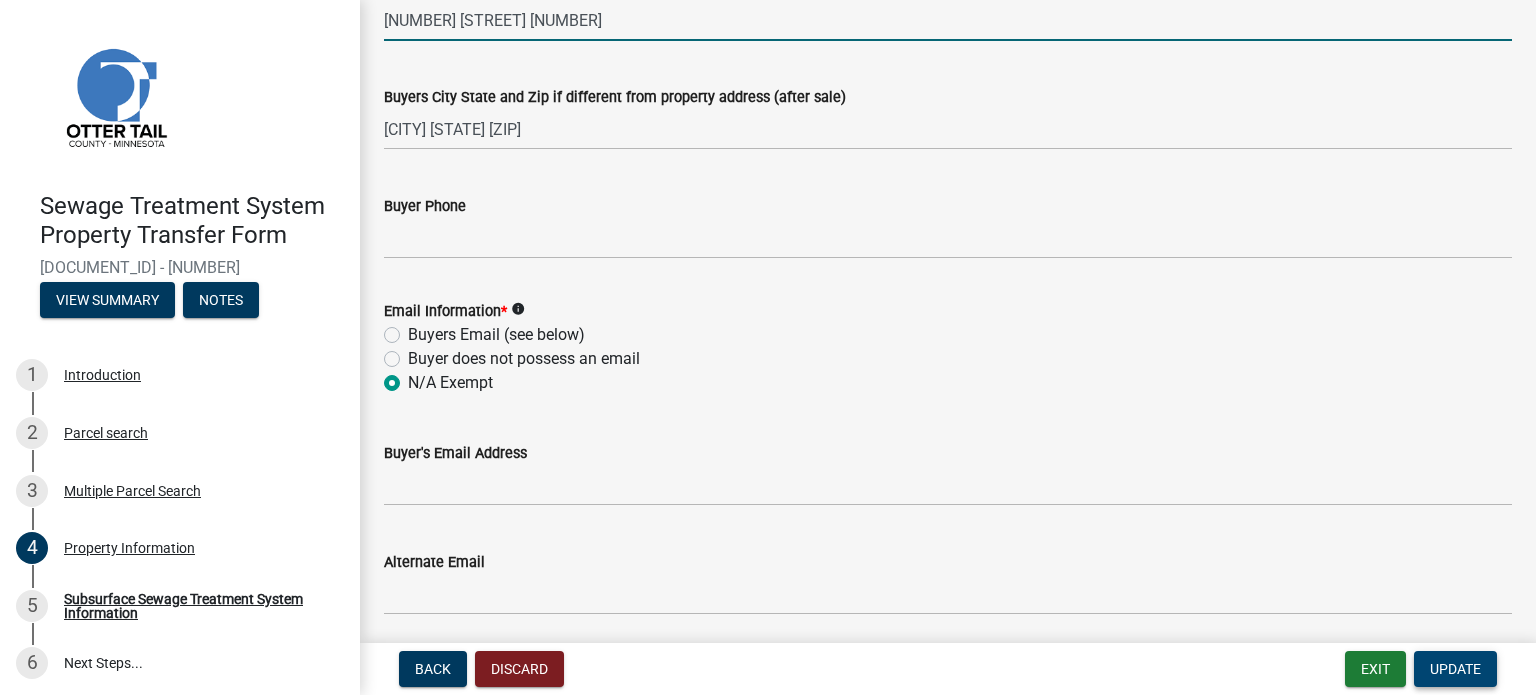 type on "[NUMBER] [STREET] [NUMBER]" 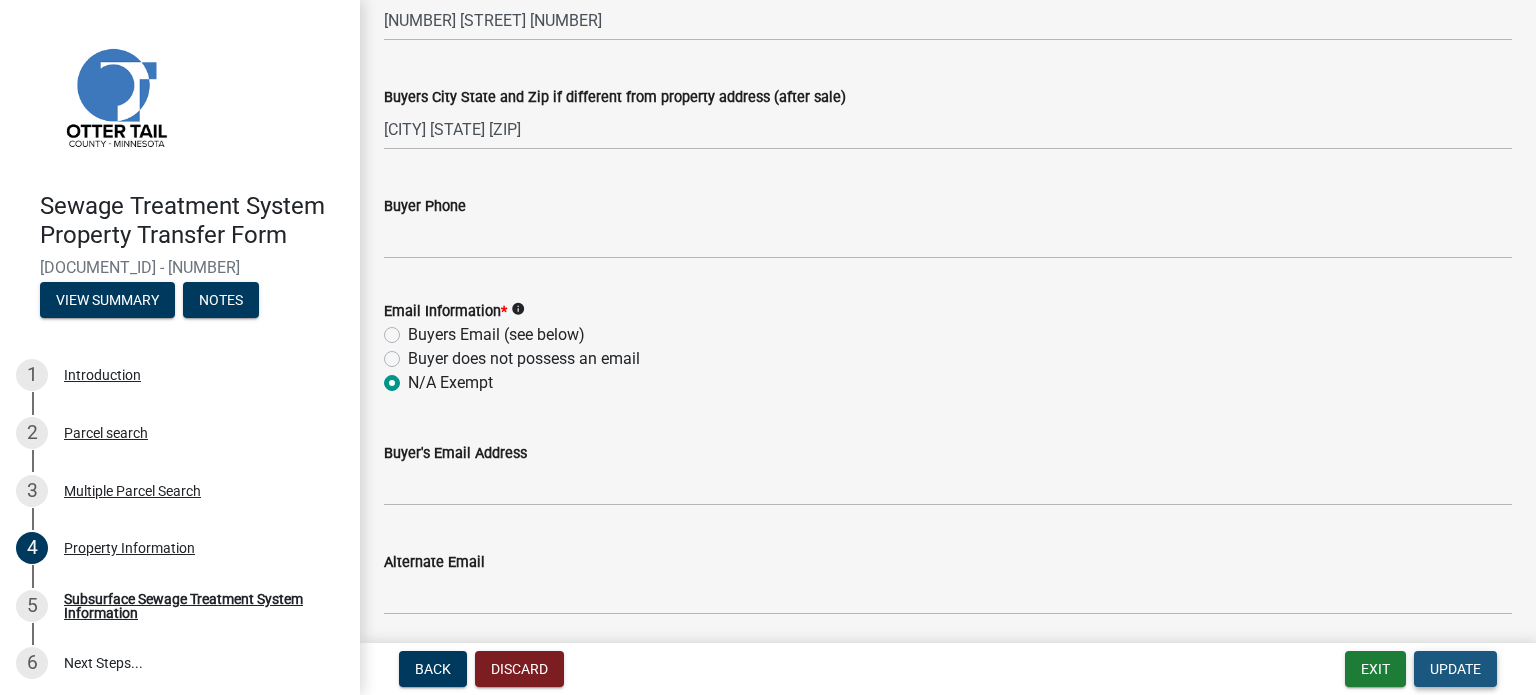 click on "Update" at bounding box center (1455, 669) 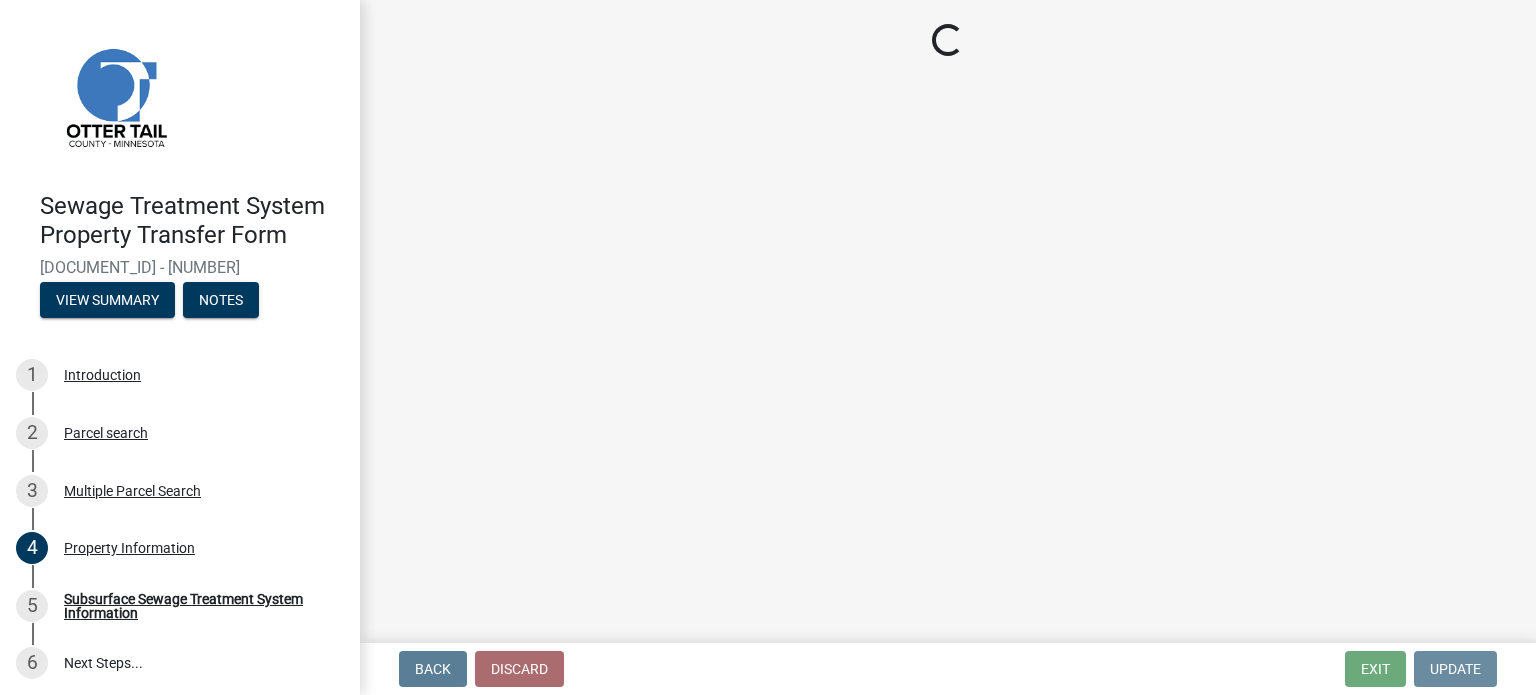 scroll, scrollTop: 0, scrollLeft: 0, axis: both 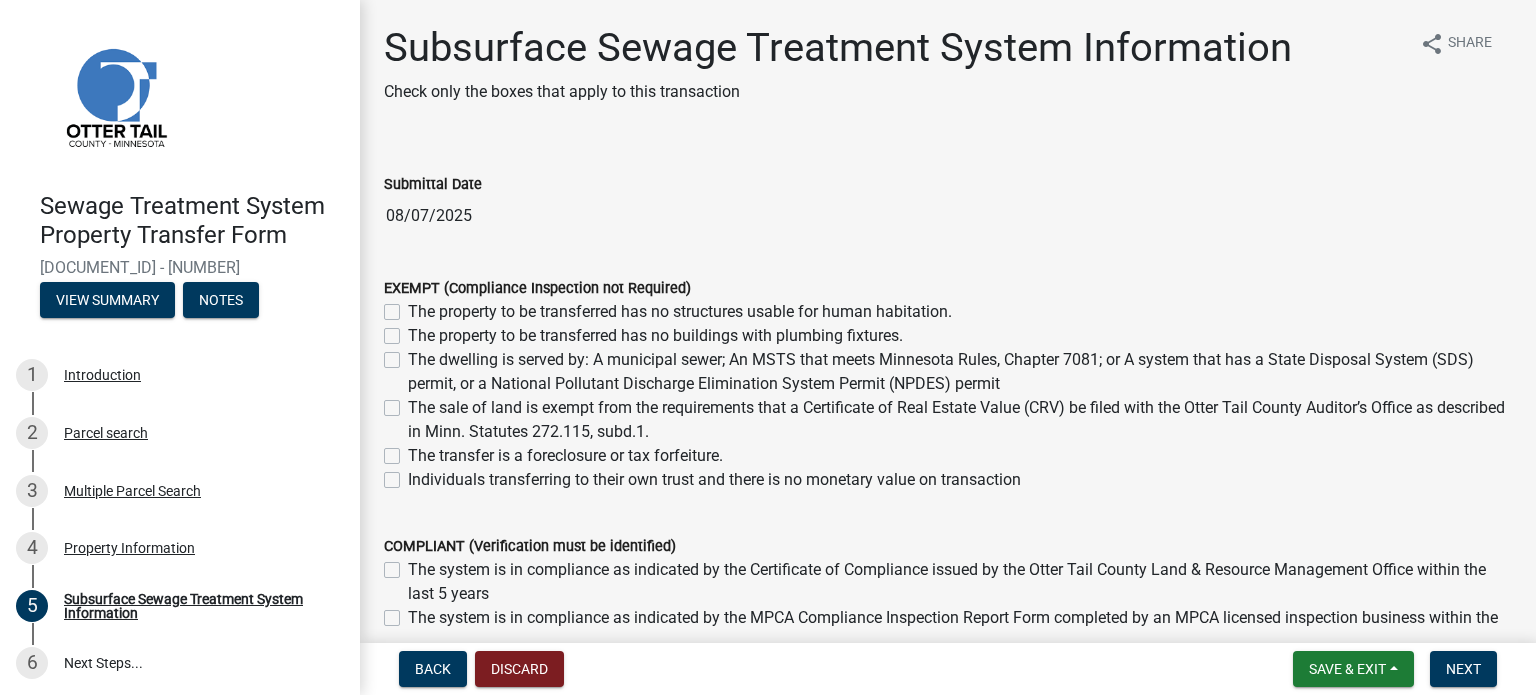click on "The sale of land is exempt from the requirements that a Certificate of Real Estate Value (CRV) be filed with the Otter Tail County Auditor’s Office as described in Minn. Statutes 272.115, subd.1." 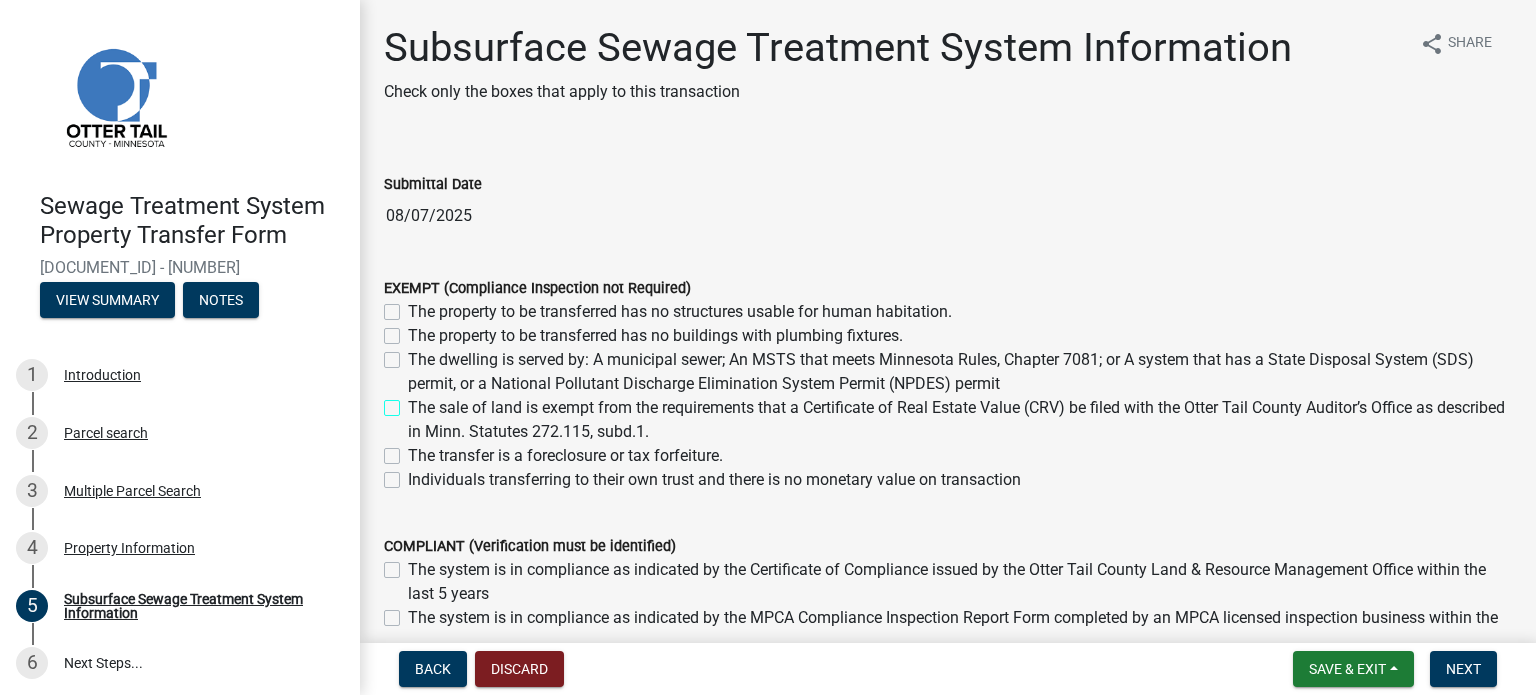 checkbox on "true" 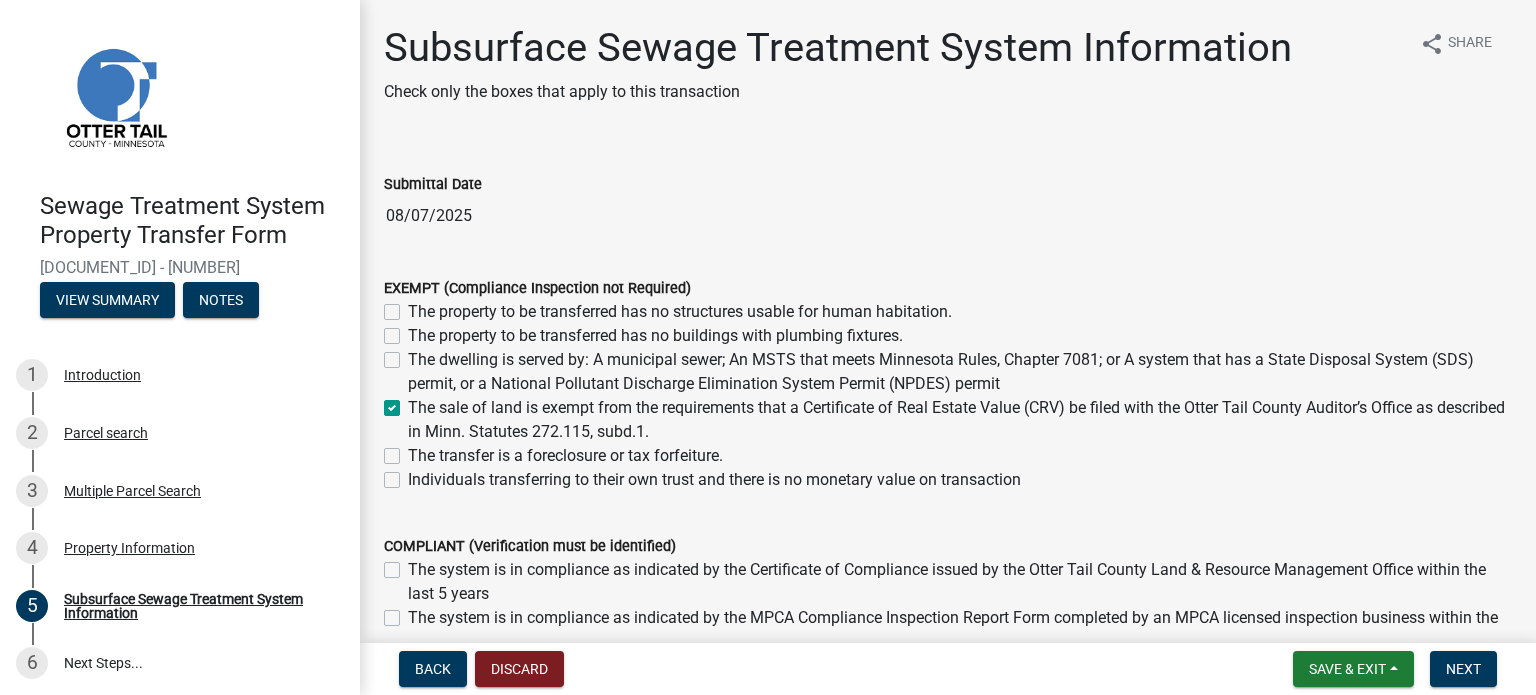 checkbox on "false" 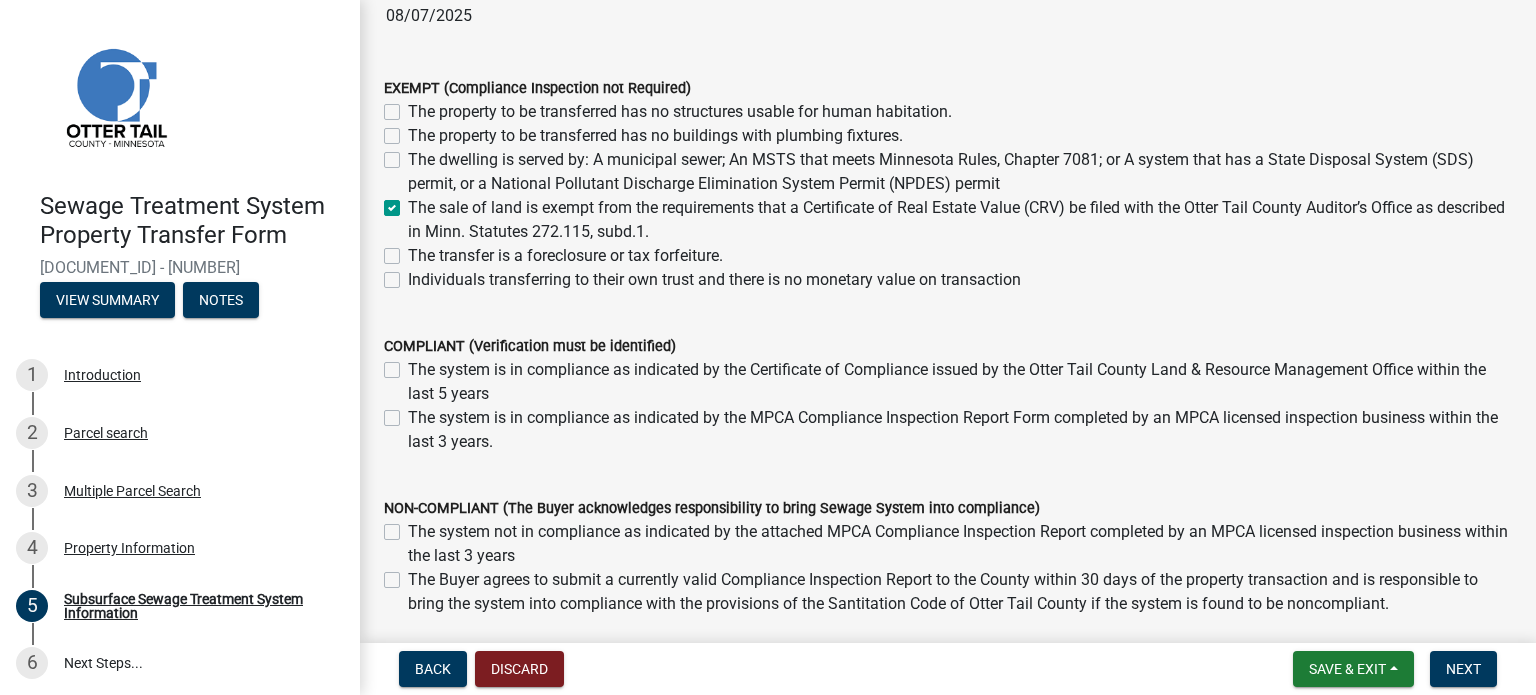 scroll, scrollTop: 454, scrollLeft: 0, axis: vertical 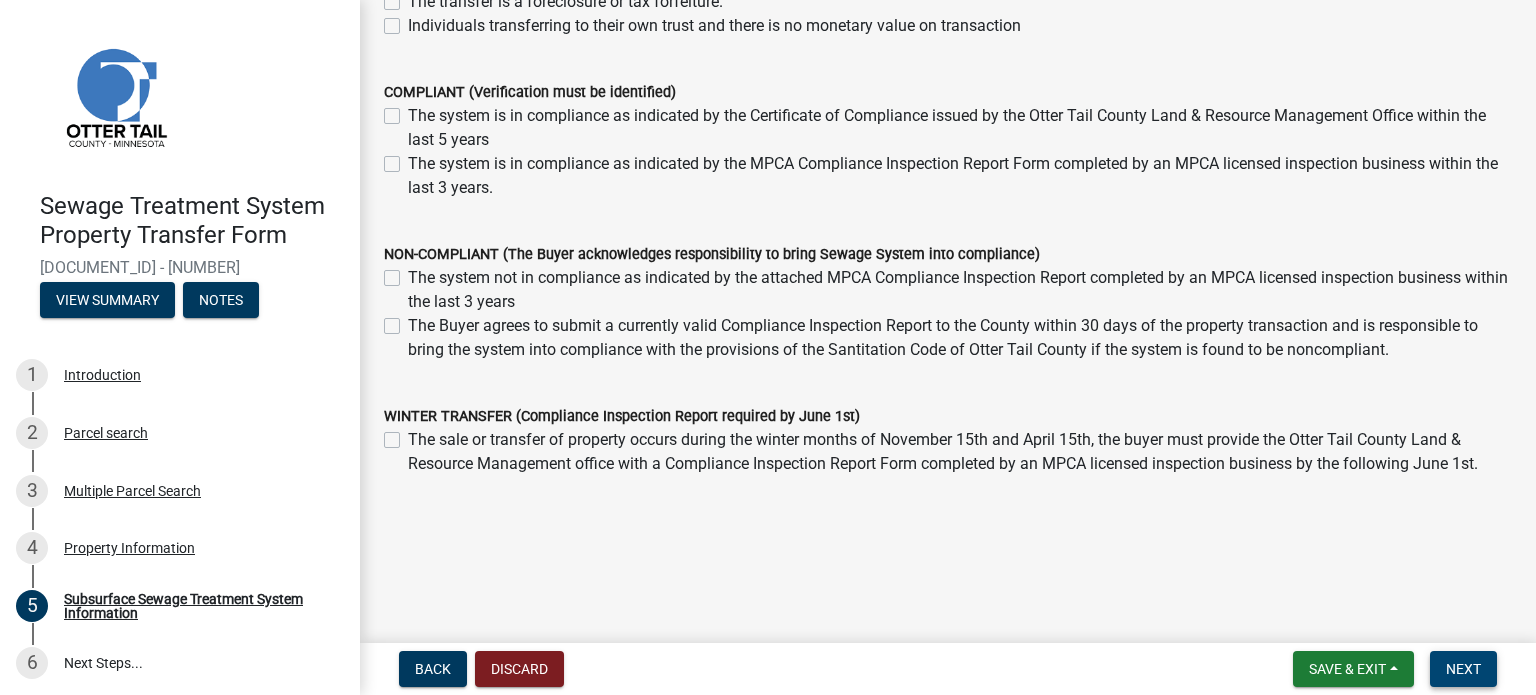 click on "Next" at bounding box center (1463, 669) 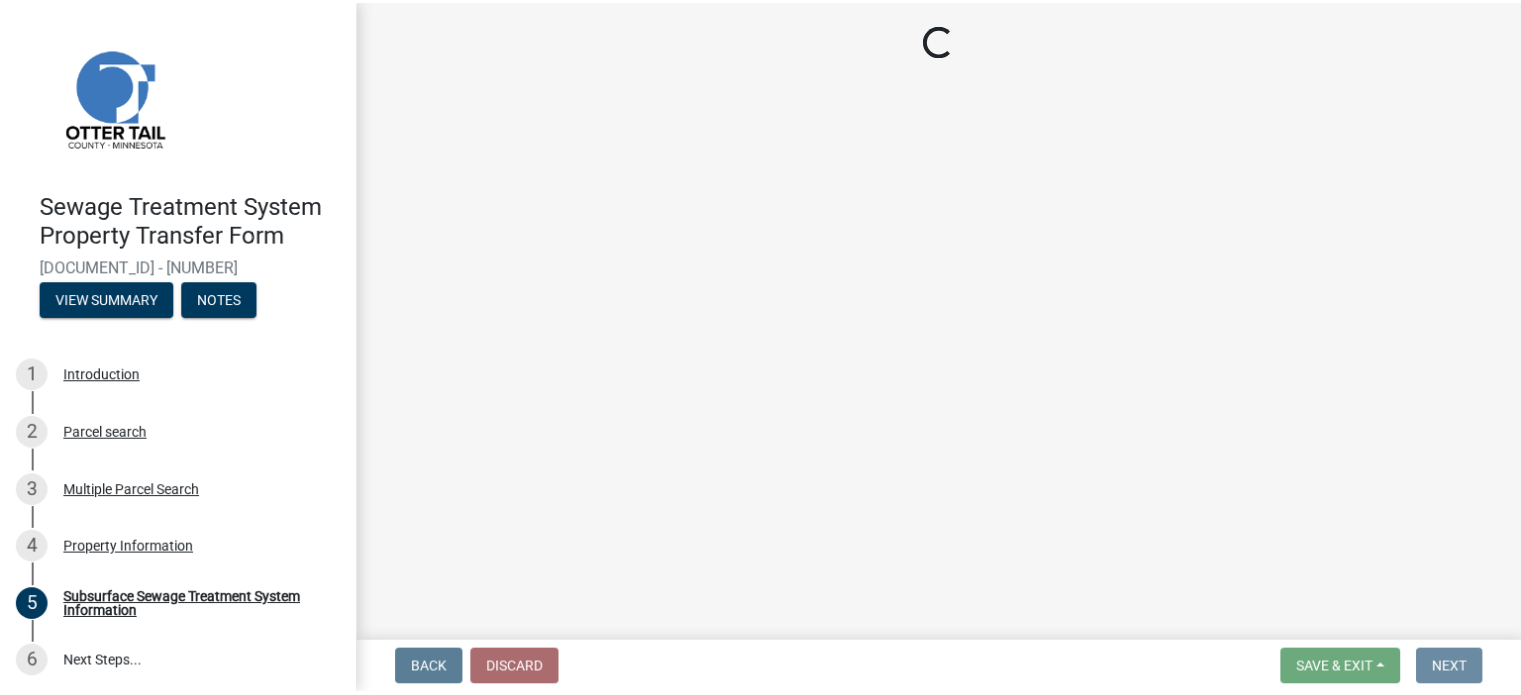 scroll, scrollTop: 0, scrollLeft: 0, axis: both 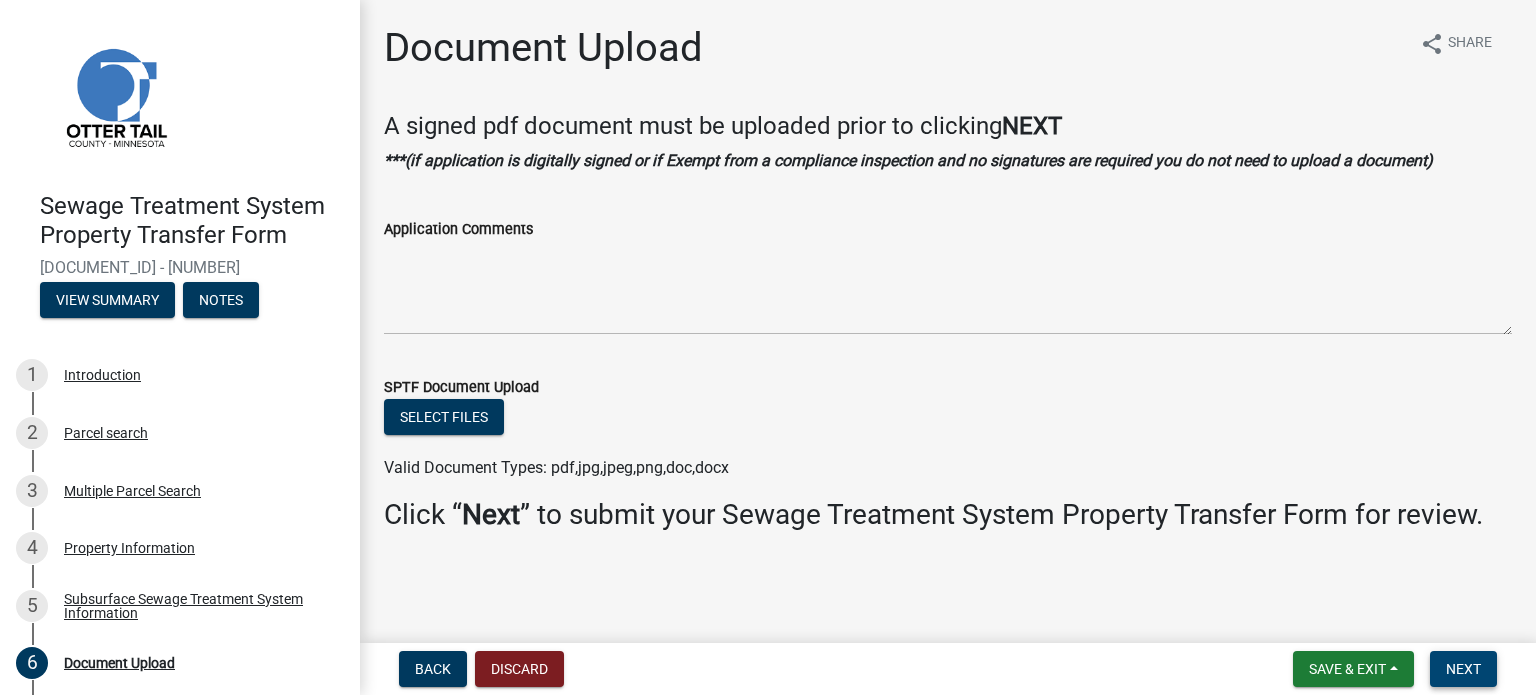 click on "Next" at bounding box center [1463, 669] 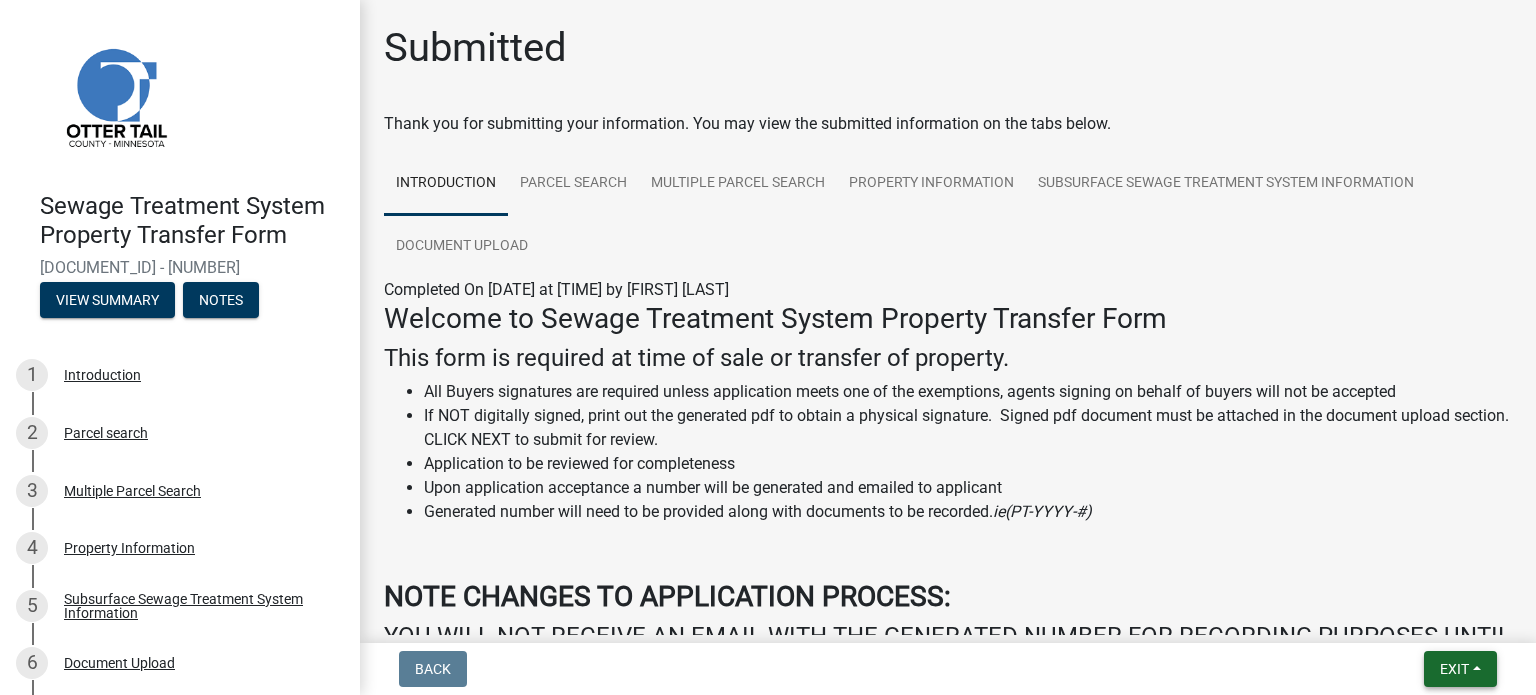 click on "Exit" at bounding box center (1460, 669) 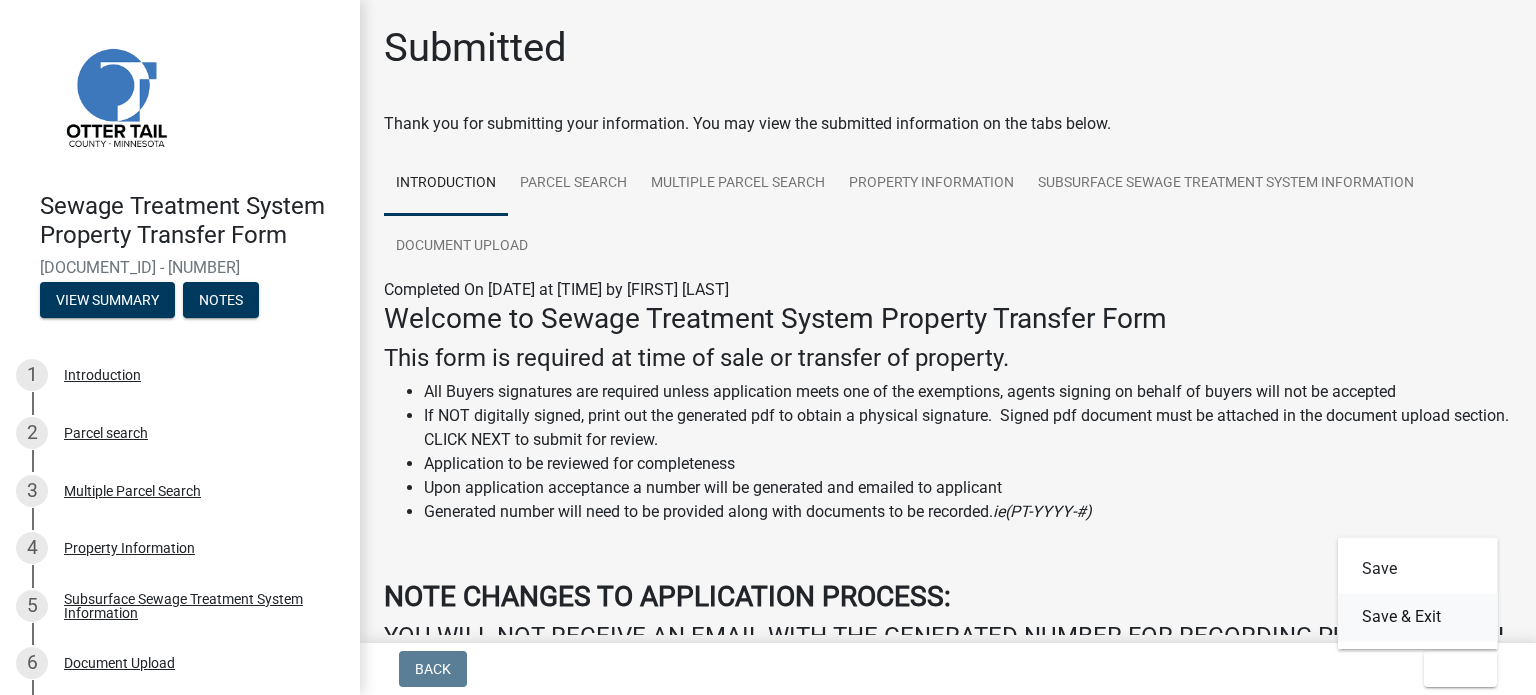 click on "Save & Exit" at bounding box center (1418, 617) 